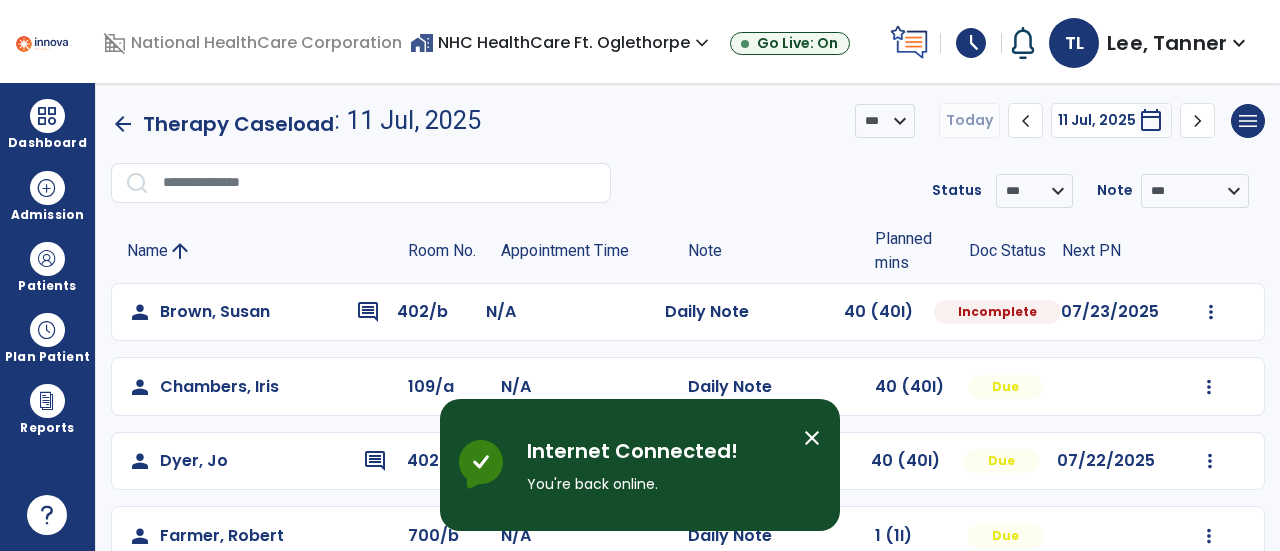 scroll, scrollTop: 0, scrollLeft: 0, axis: both 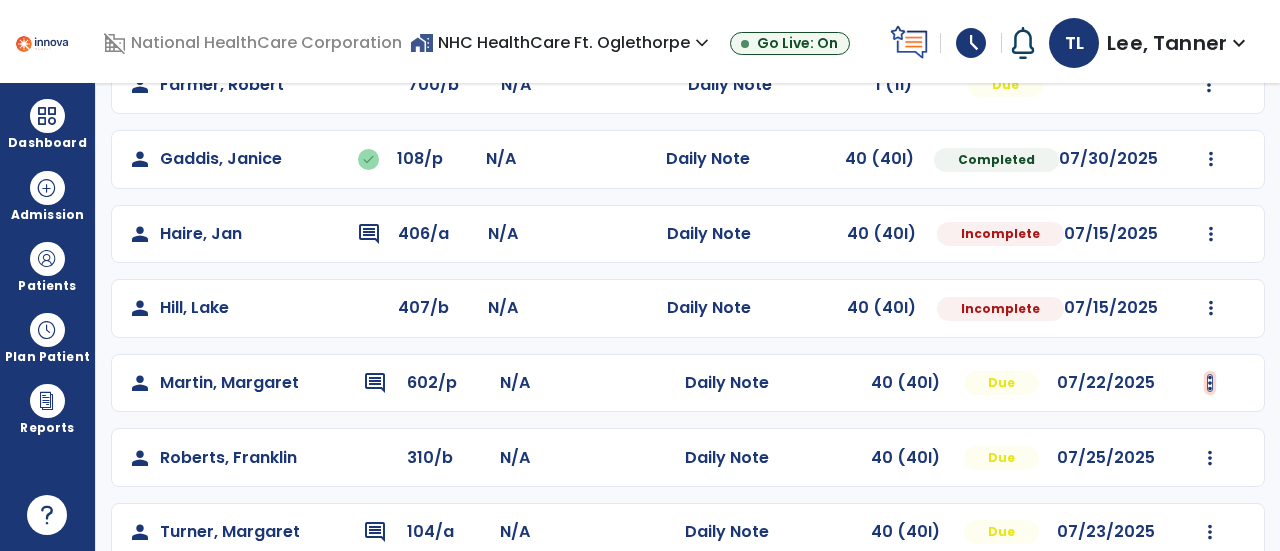 click at bounding box center [1211, -139] 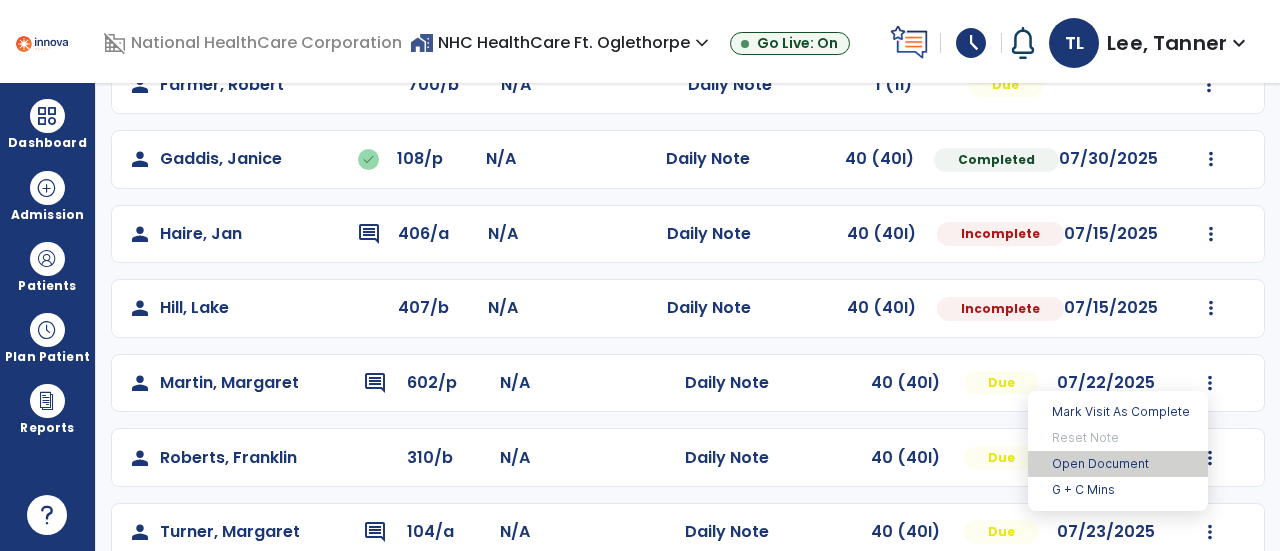 click on "Open Document" at bounding box center [1118, 464] 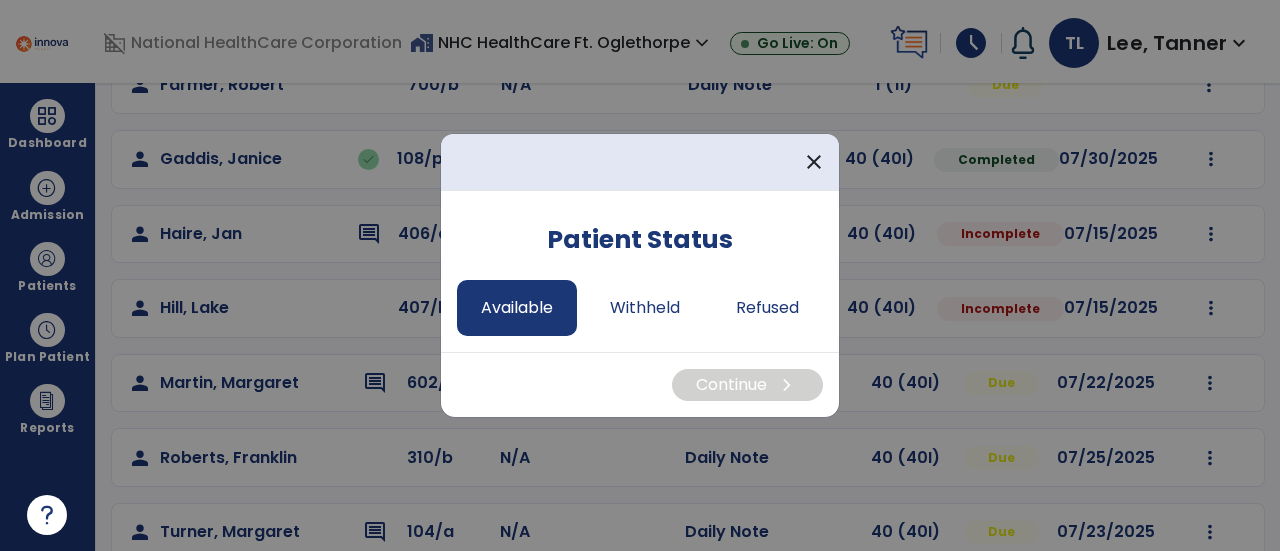 click on "Available" at bounding box center (517, 308) 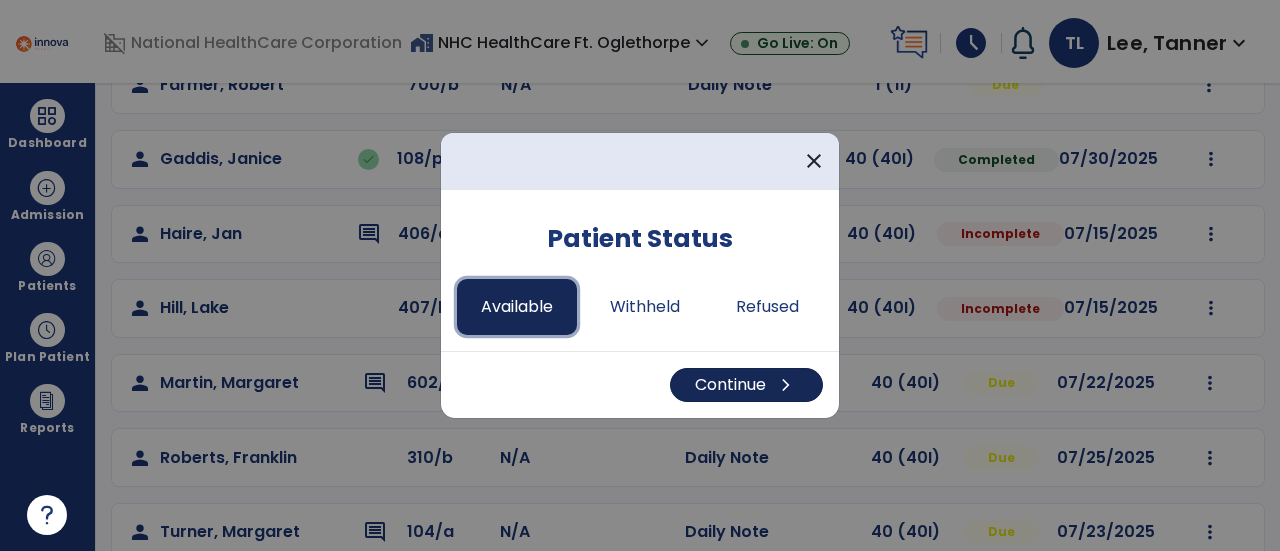 click on "chevron_right" at bounding box center [786, 385] 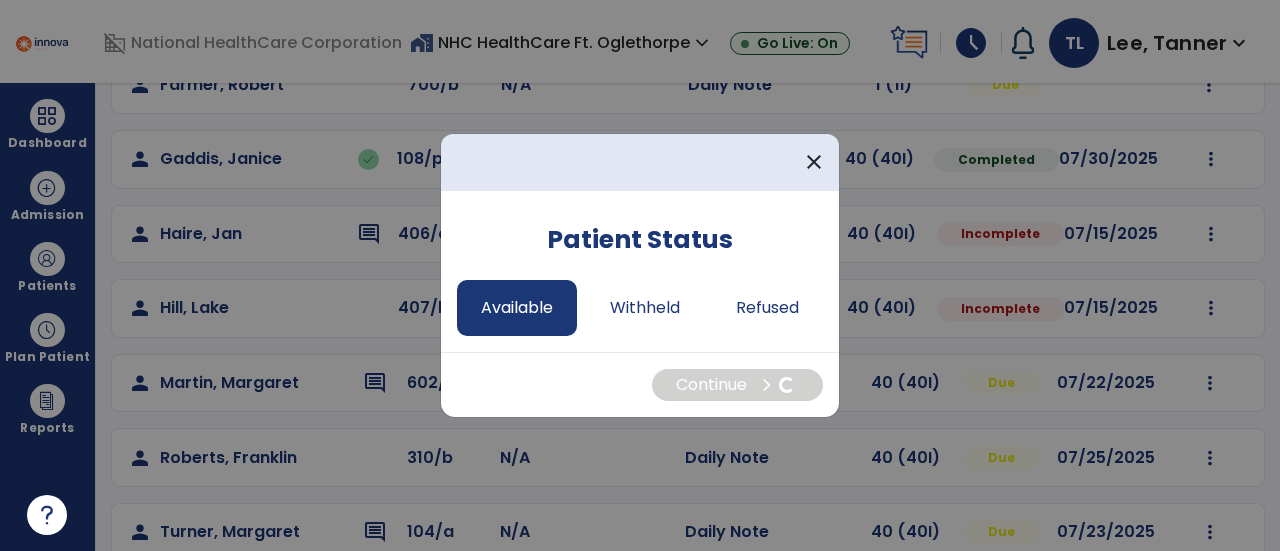 select on "*" 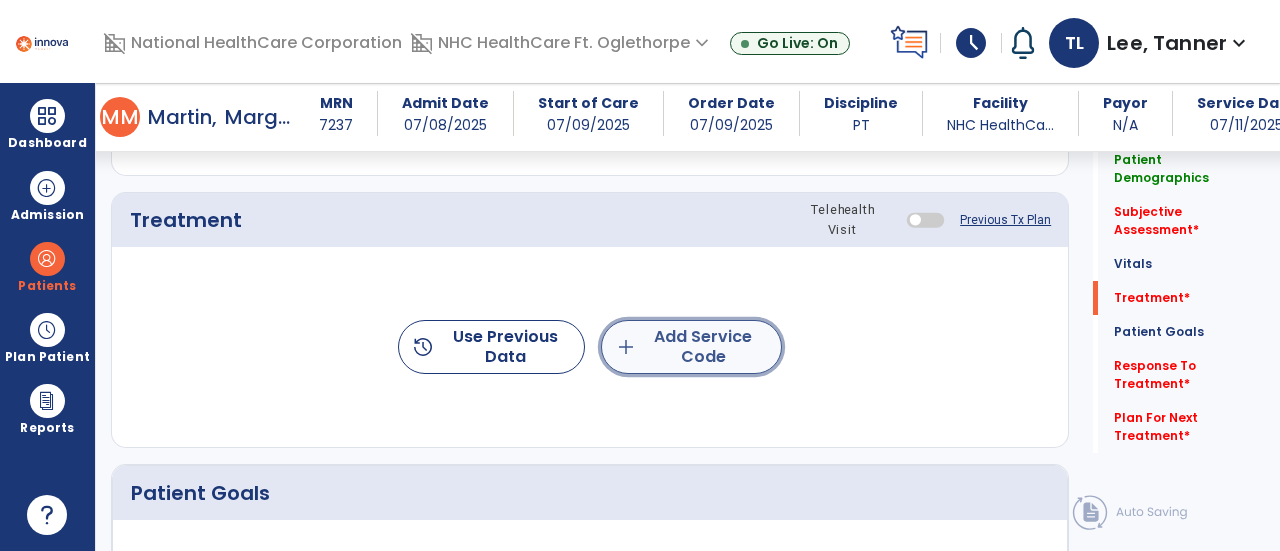 click on "add  Add Service Code" 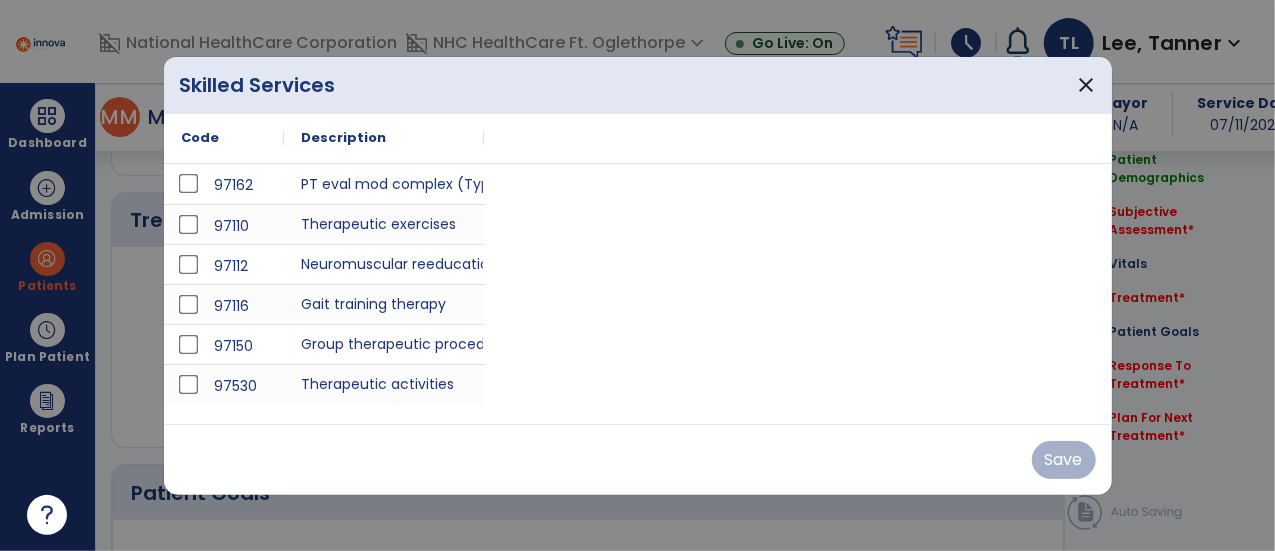 scroll, scrollTop: 1167, scrollLeft: 0, axis: vertical 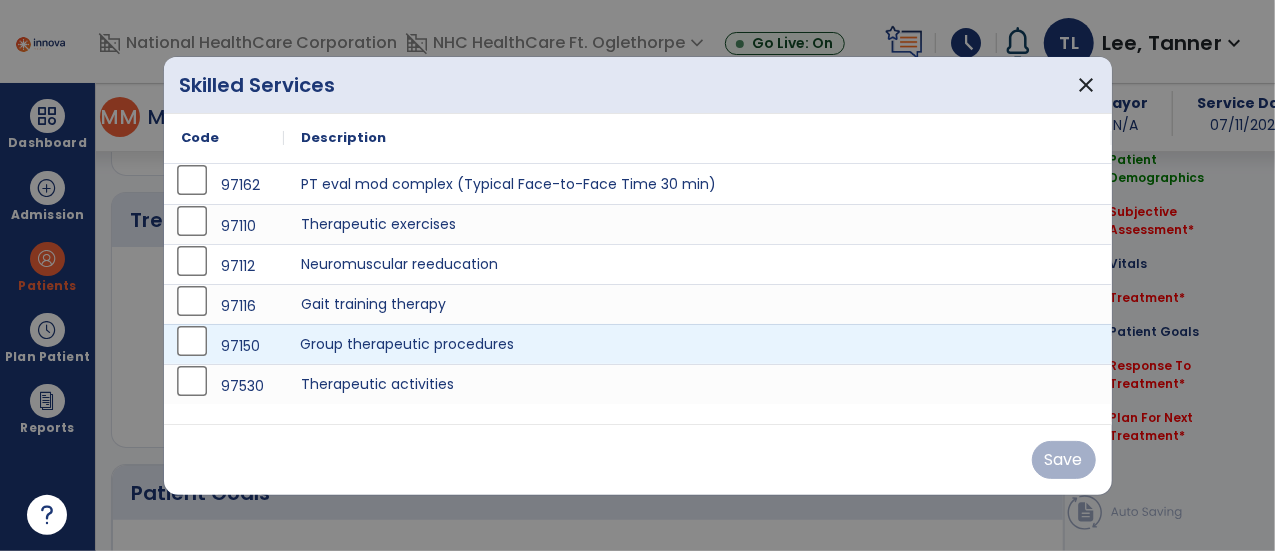 click on "Group therapeutic procedures" at bounding box center [698, 344] 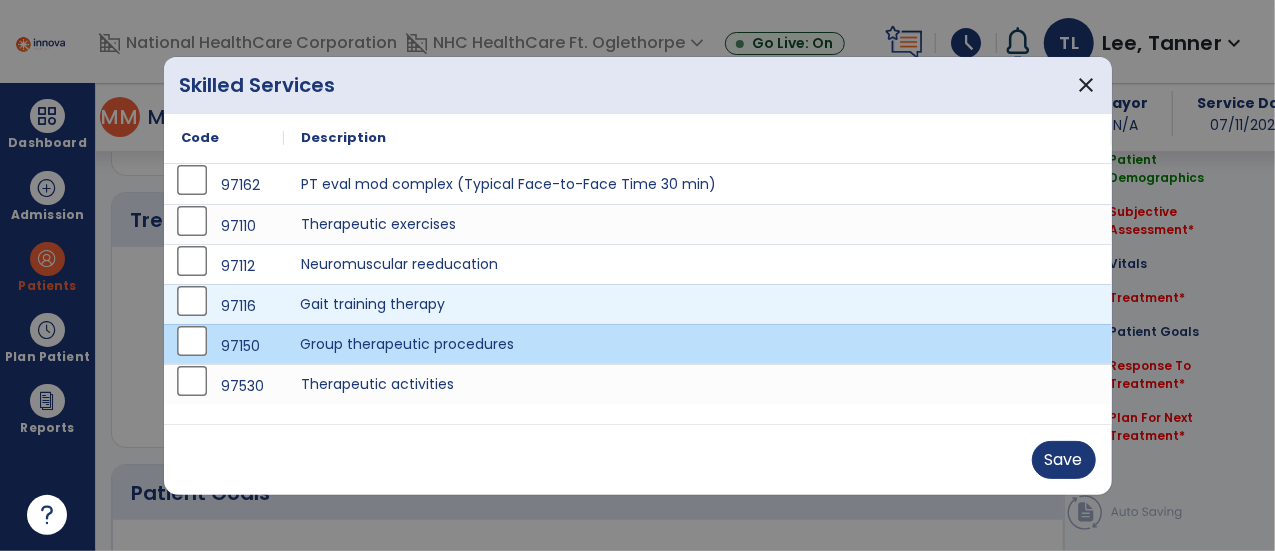 click on "Gait training therapy" at bounding box center (698, 304) 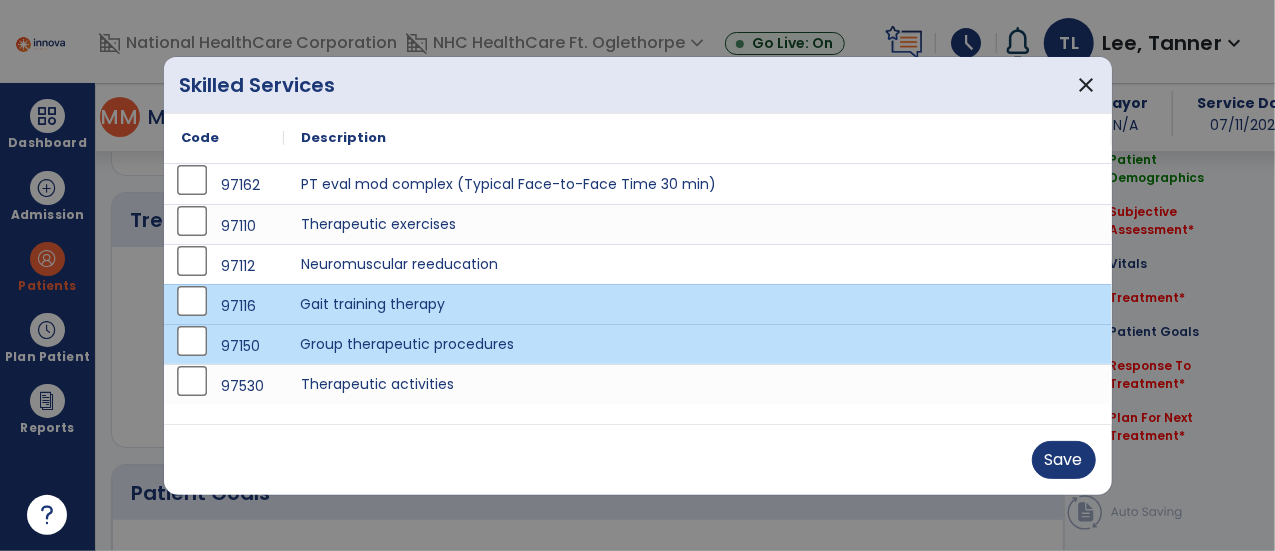 click on "Group therapeutic procedures" at bounding box center (698, 344) 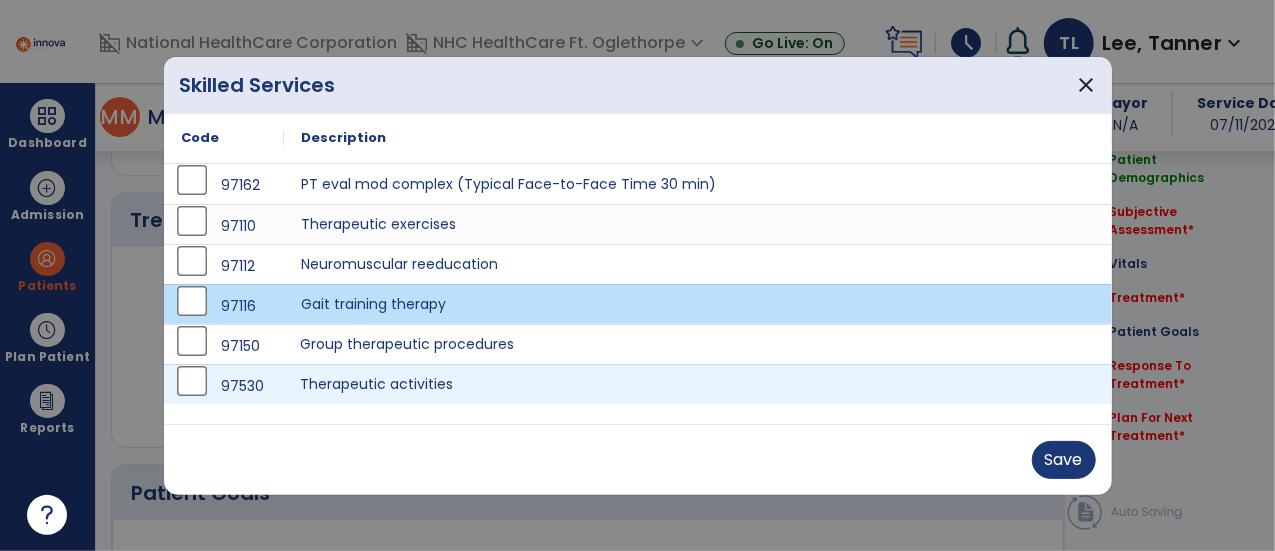 click on "Therapeutic activities" at bounding box center [698, 384] 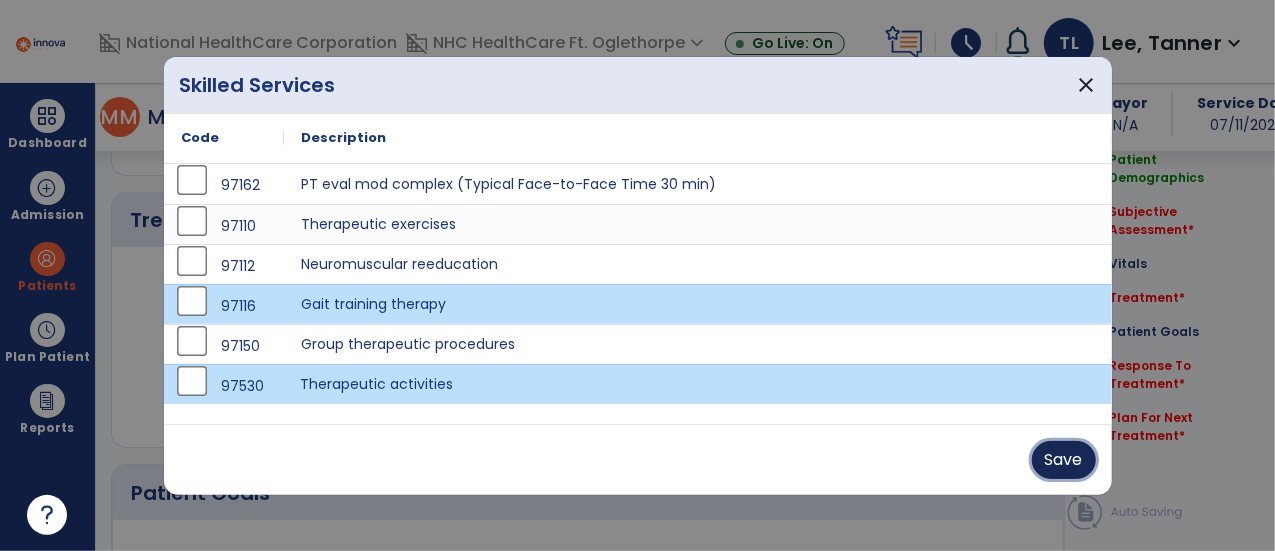 click on "Save" at bounding box center [1064, 460] 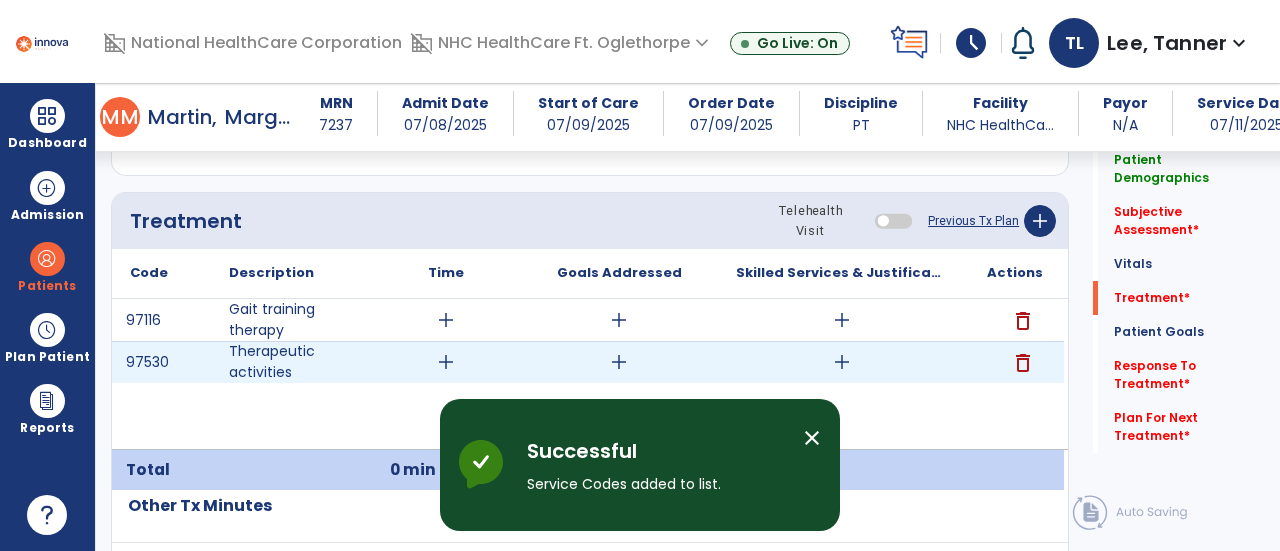 click on "add" at bounding box center [842, 362] 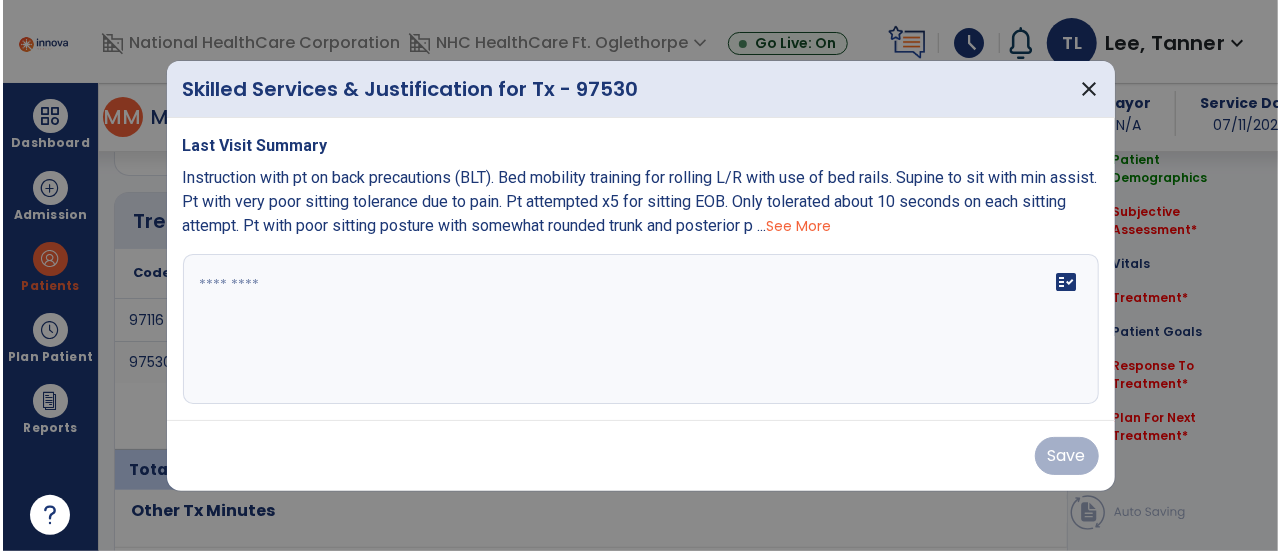 scroll, scrollTop: 1167, scrollLeft: 0, axis: vertical 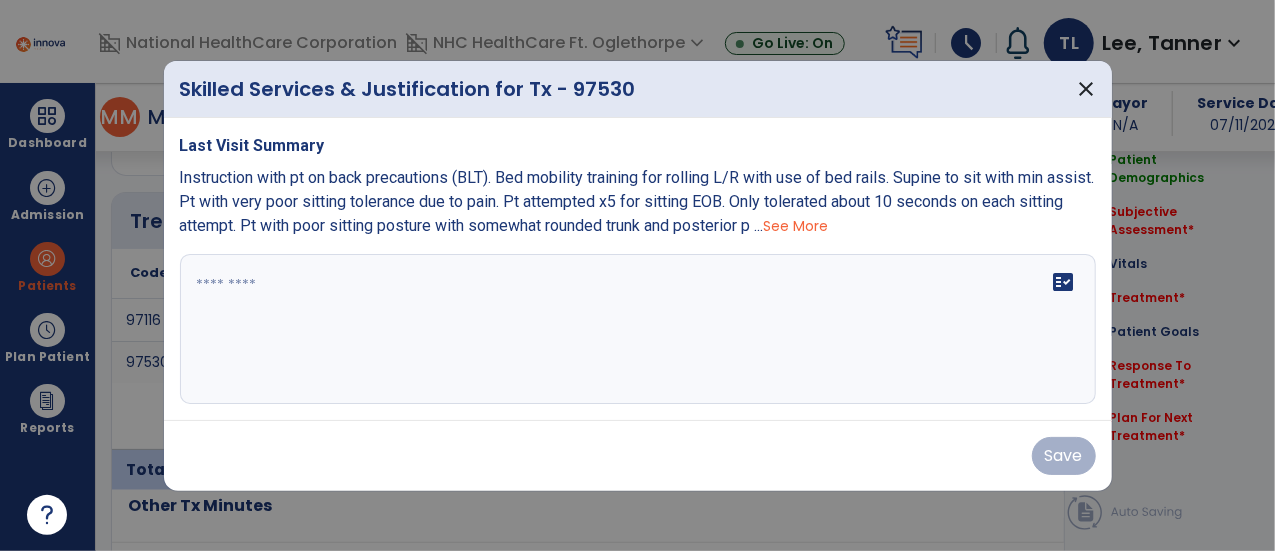 click on "fact_check" at bounding box center (638, 329) 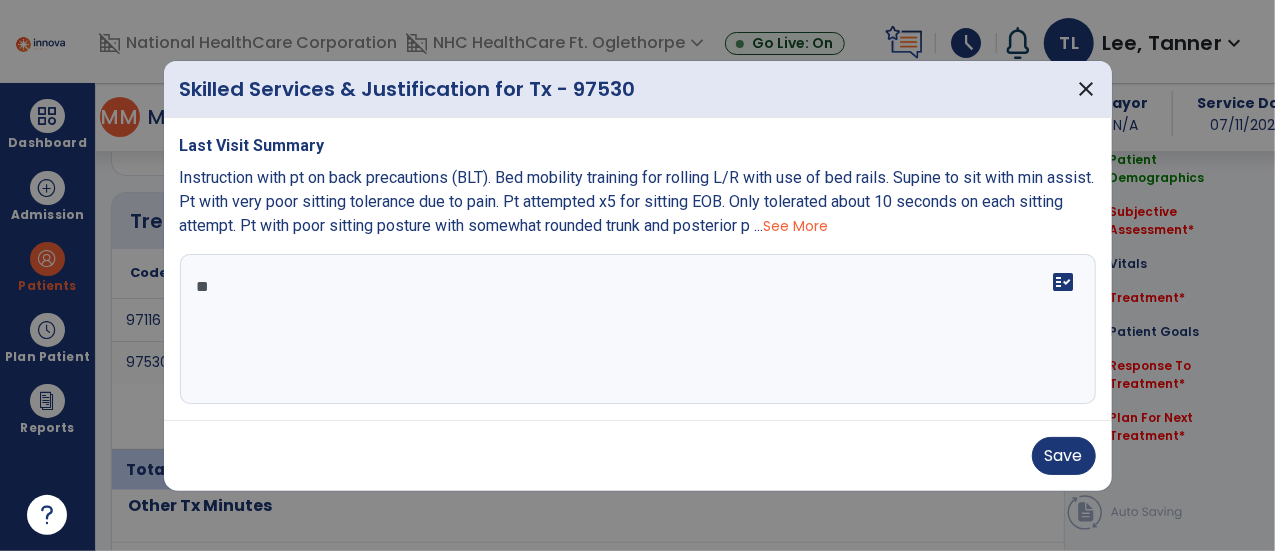 type on "*" 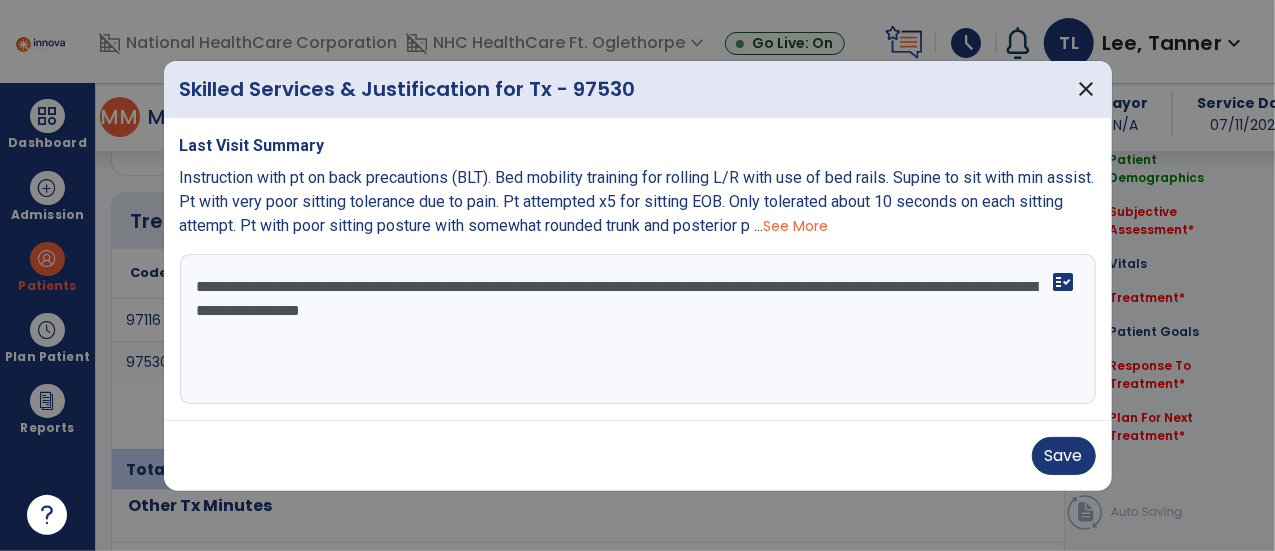 click on "**********" at bounding box center [638, 329] 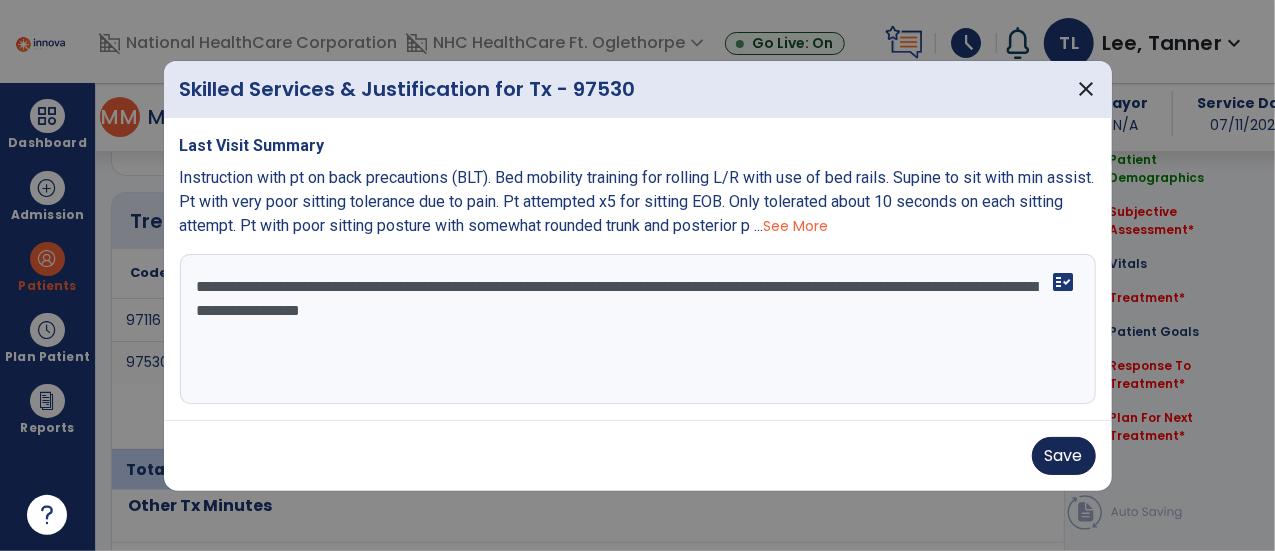 type on "**********" 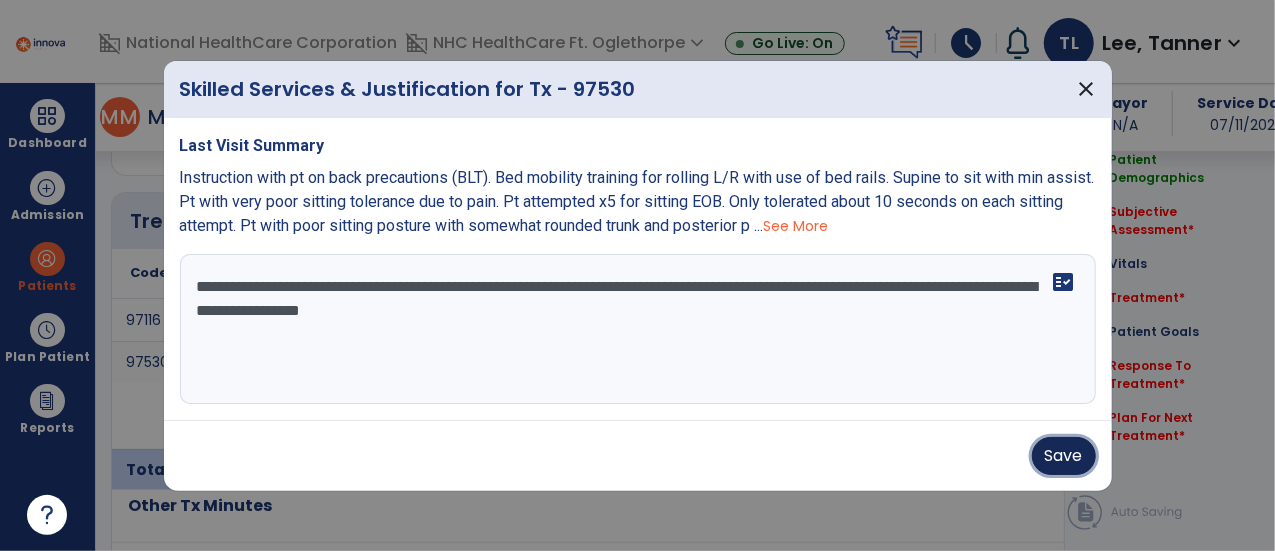 click on "Save" at bounding box center [1064, 456] 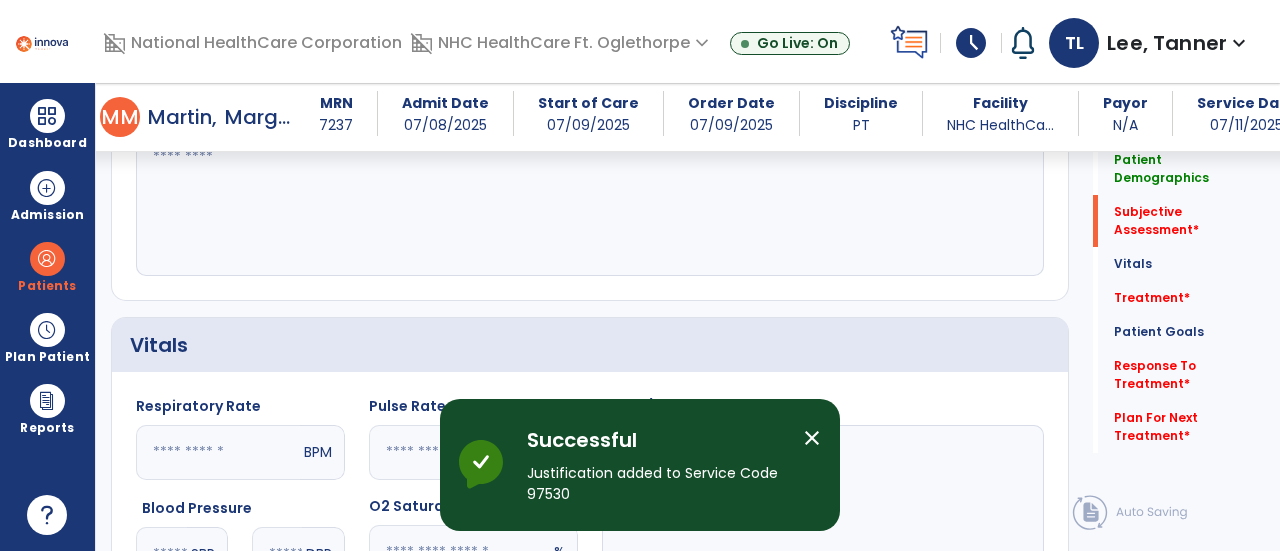 scroll, scrollTop: 614, scrollLeft: 0, axis: vertical 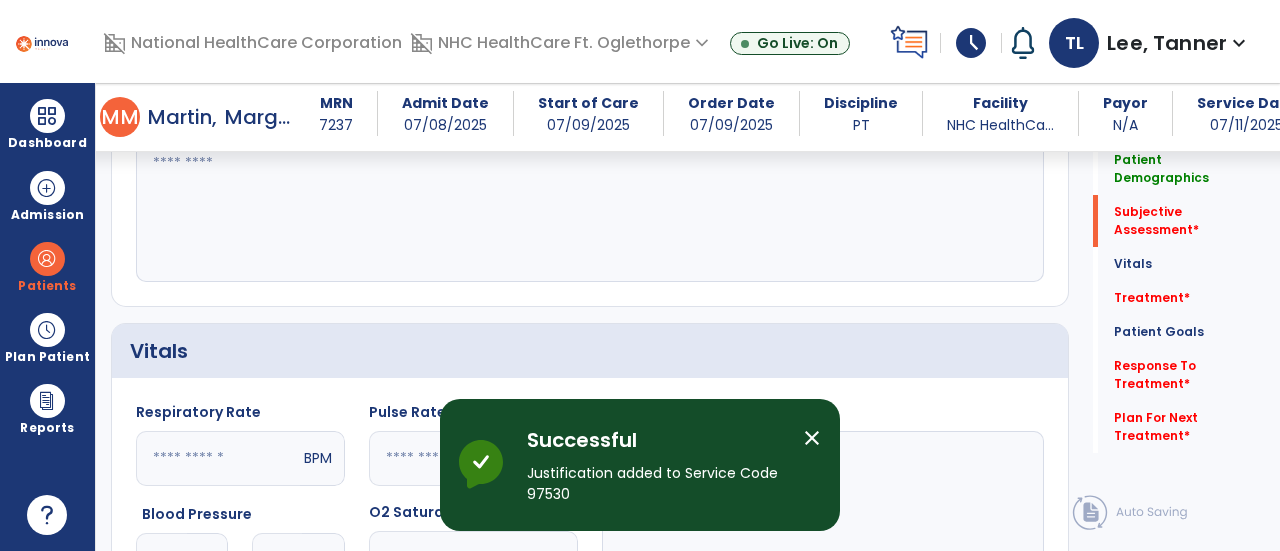 click 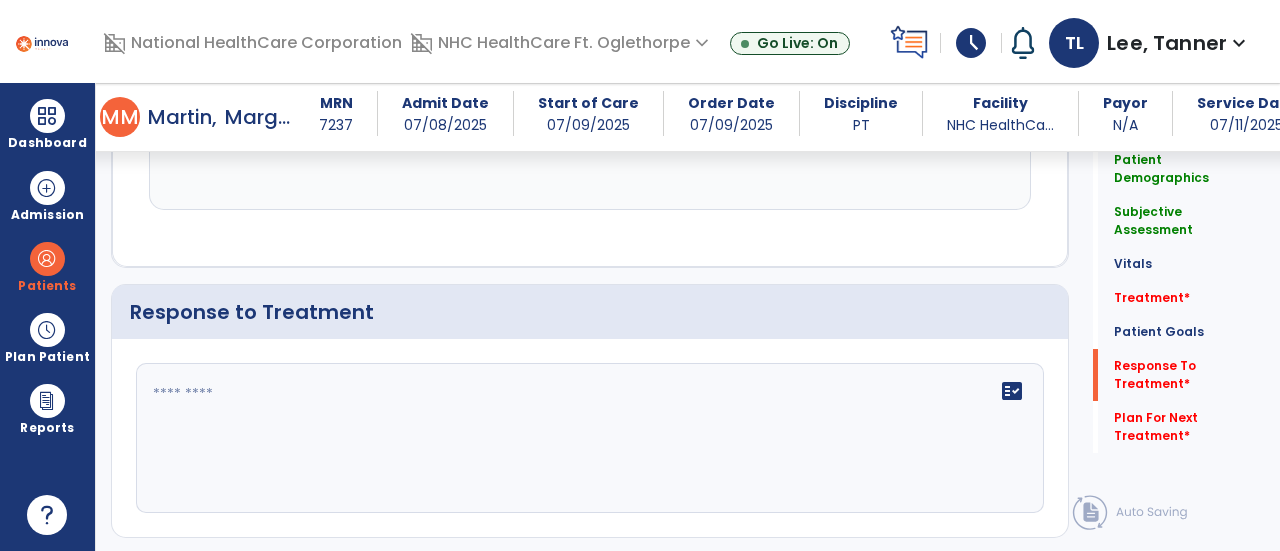 scroll, scrollTop: 2822, scrollLeft: 0, axis: vertical 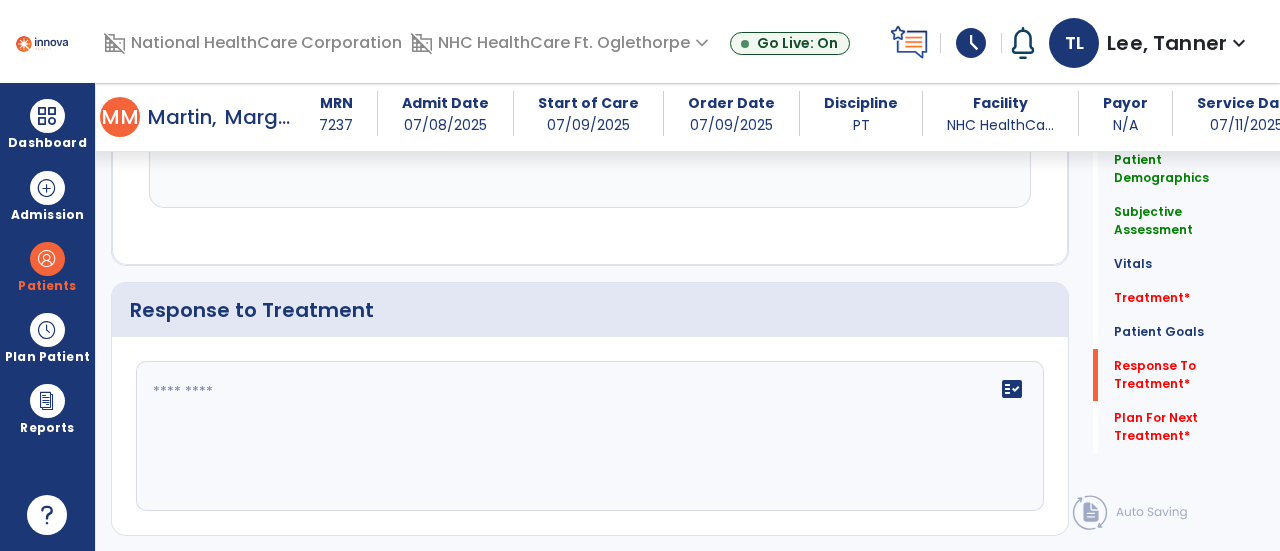 type on "**********" 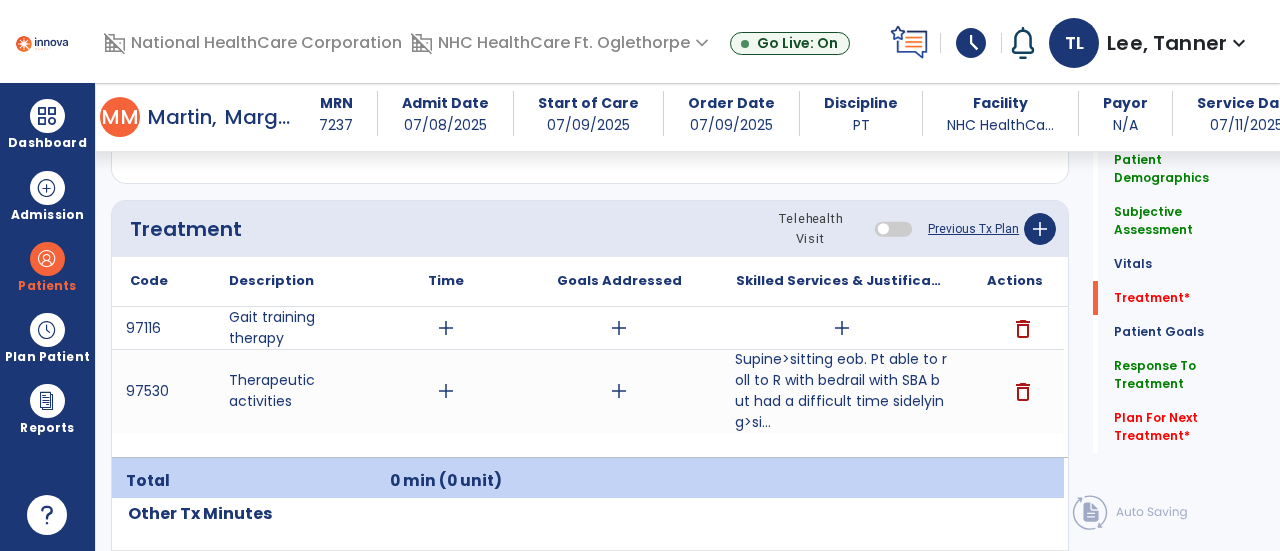 type on "**********" 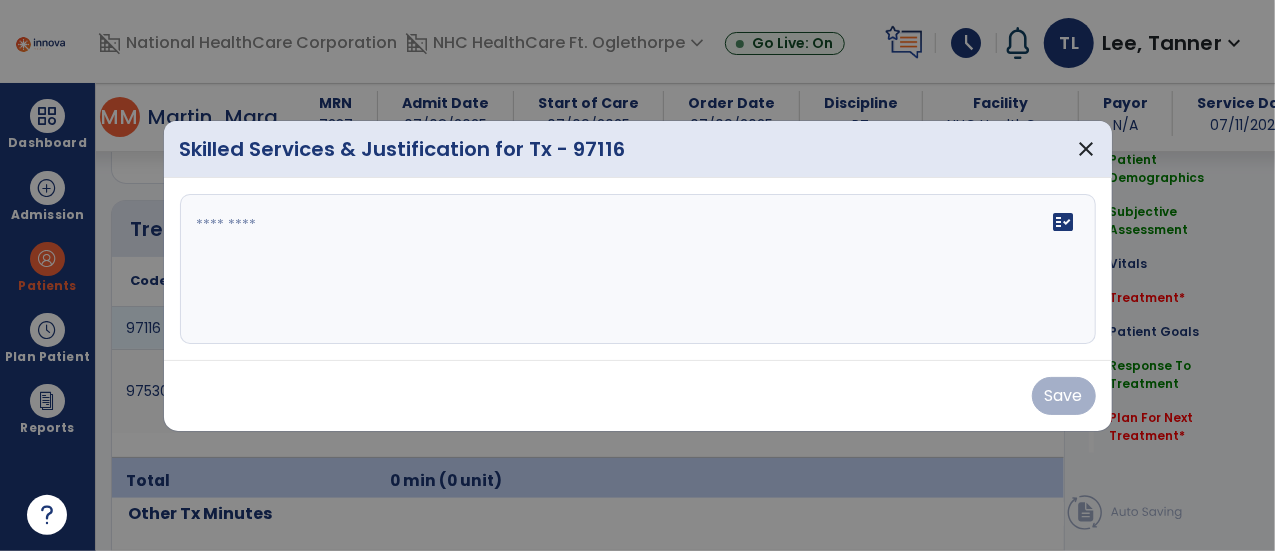 scroll, scrollTop: 1159, scrollLeft: 0, axis: vertical 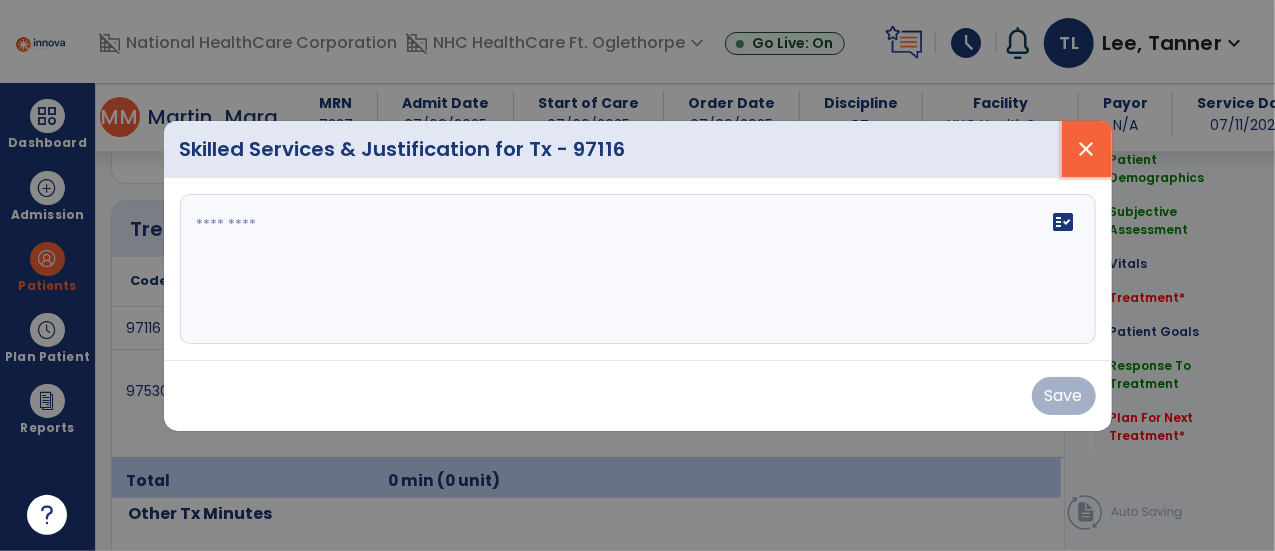 click on "close" at bounding box center [1087, 149] 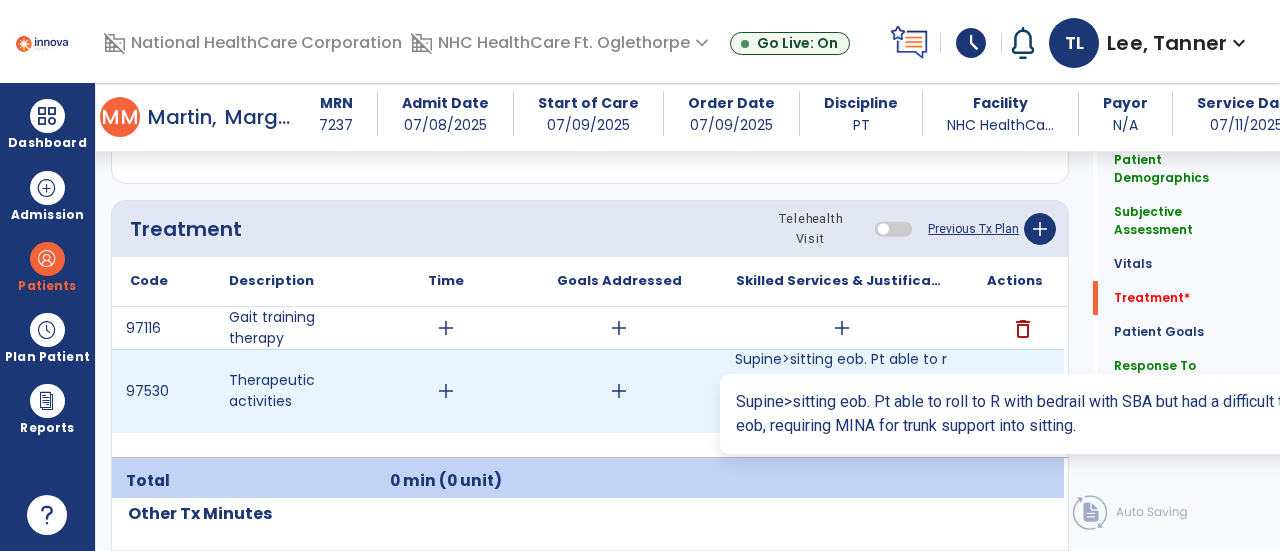 click on "Supine>sitting eob. Pt able to roll to R with bedrail with SBA but had a difficult time sidelying>si..." at bounding box center [841, 391] 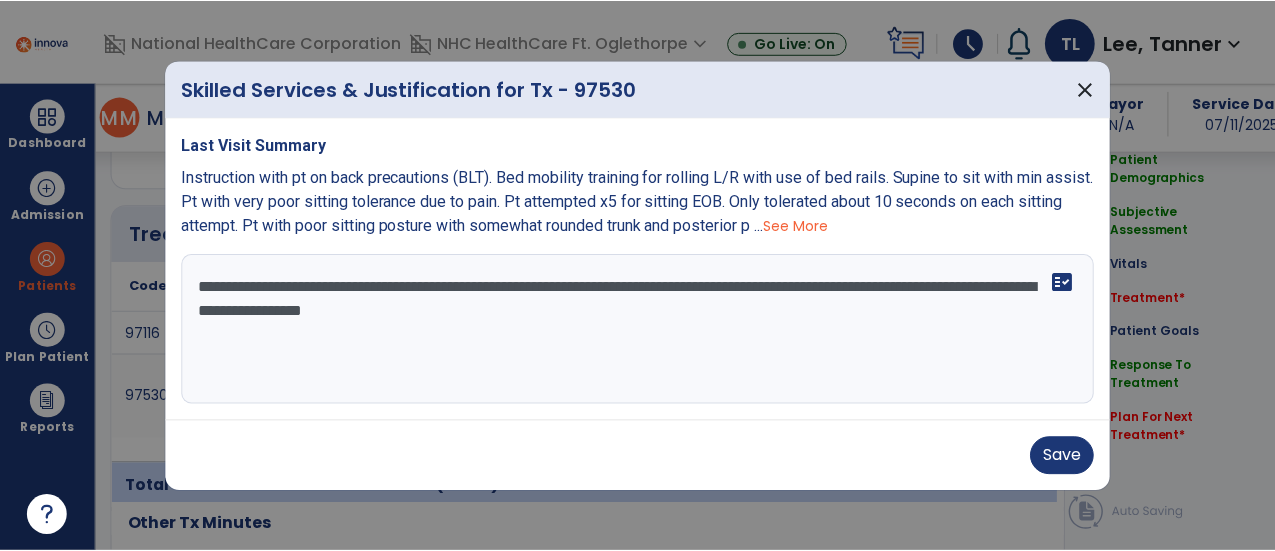 scroll, scrollTop: 1159, scrollLeft: 0, axis: vertical 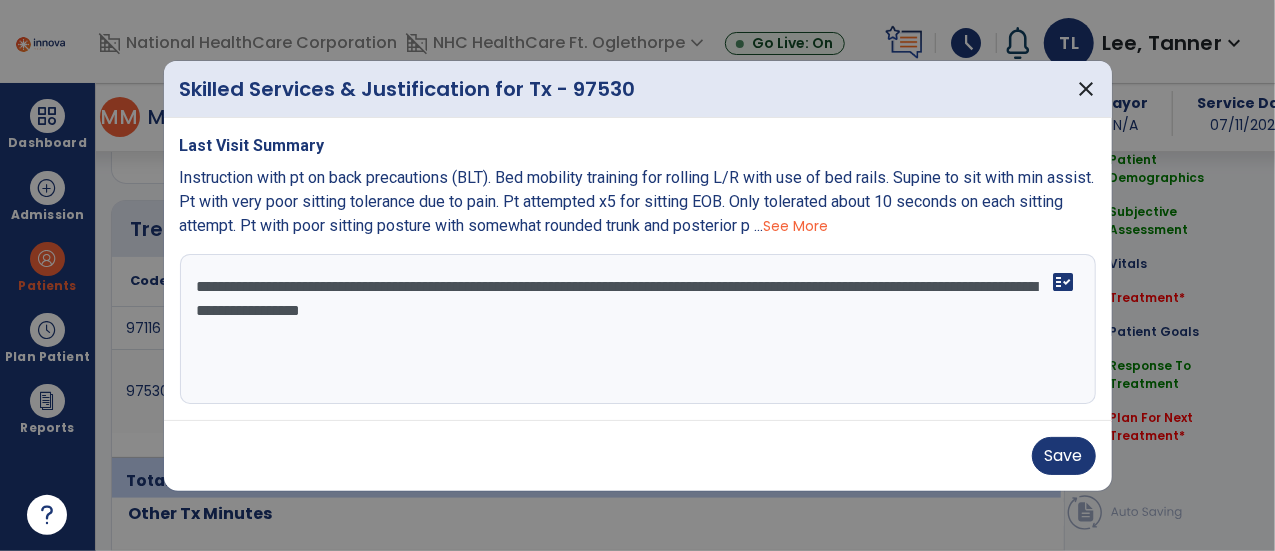 click on "**********" at bounding box center [638, 329] 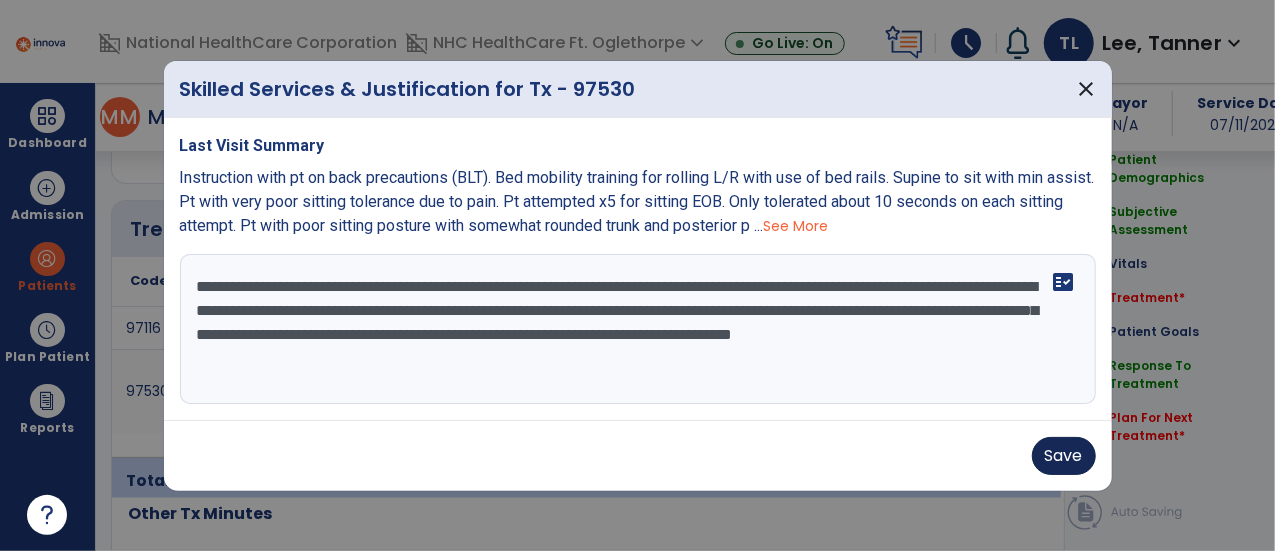 type on "**********" 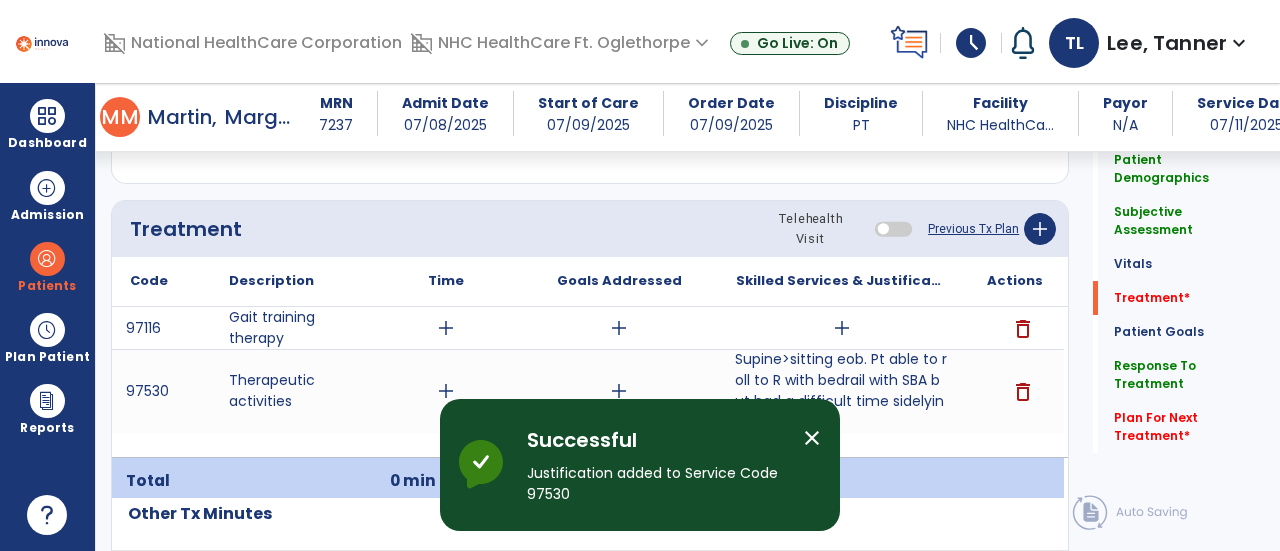 click on "Supine>sitting eob. Pt able to roll to R with bedrail with SBA but had a difficult time sidelying>si..." at bounding box center [841, 391] 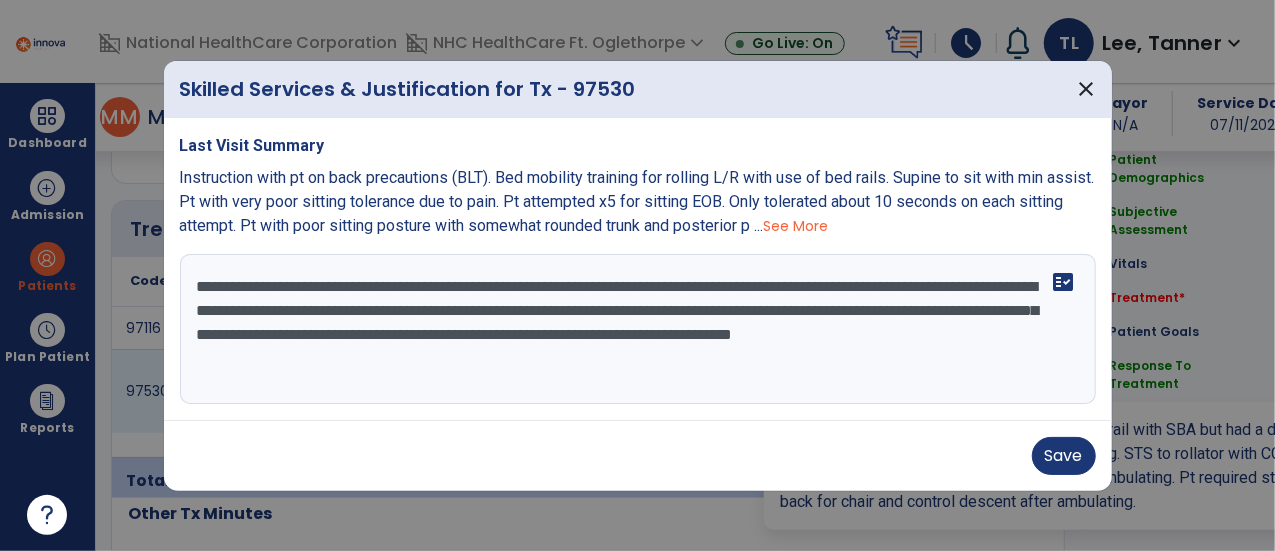 scroll, scrollTop: 1159, scrollLeft: 0, axis: vertical 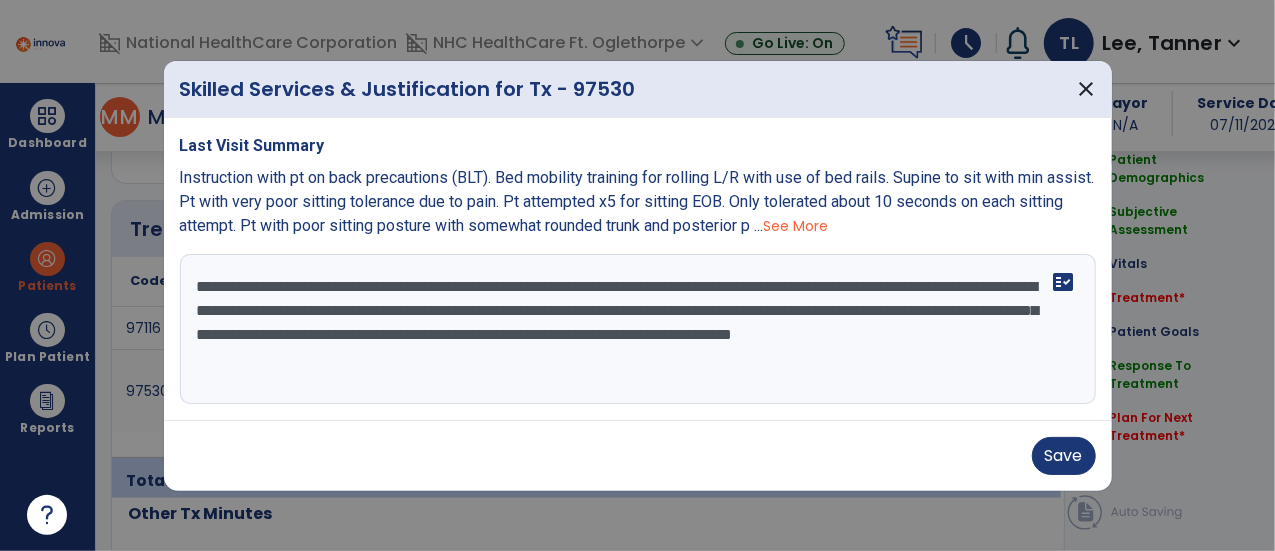 click on "**********" at bounding box center [638, 329] 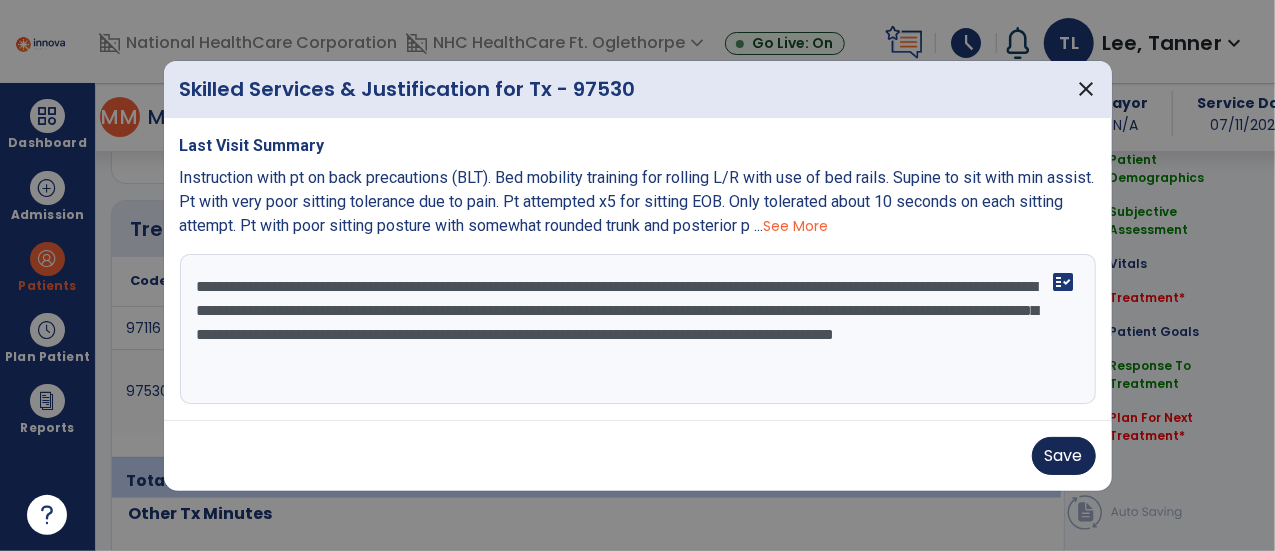 type on "**********" 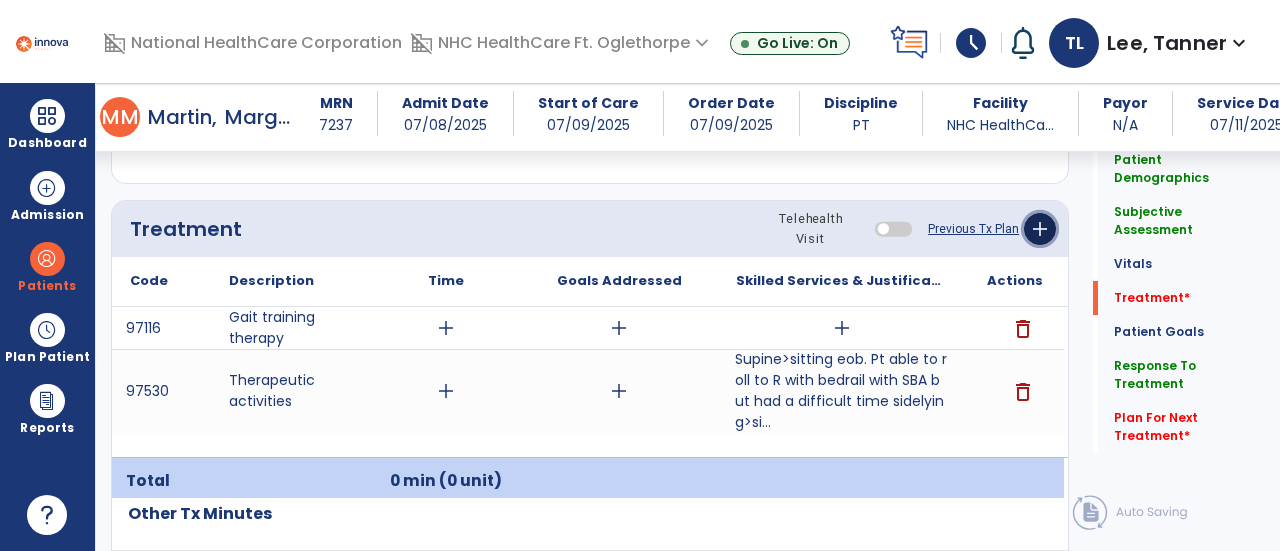 click on "add" 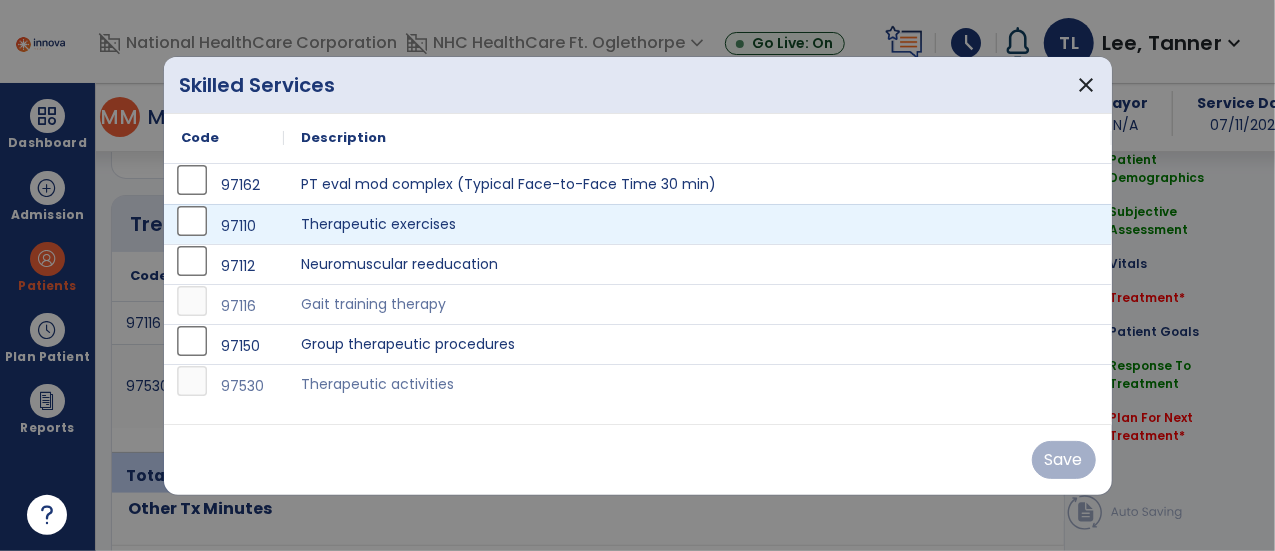 scroll, scrollTop: 1159, scrollLeft: 0, axis: vertical 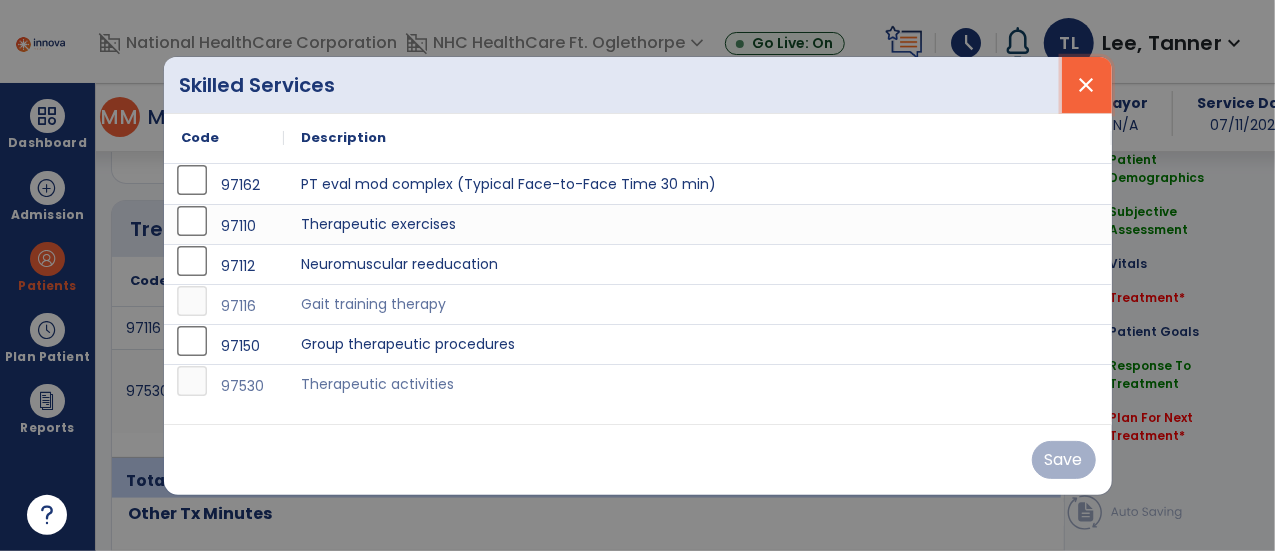 click on "close" at bounding box center (1087, 85) 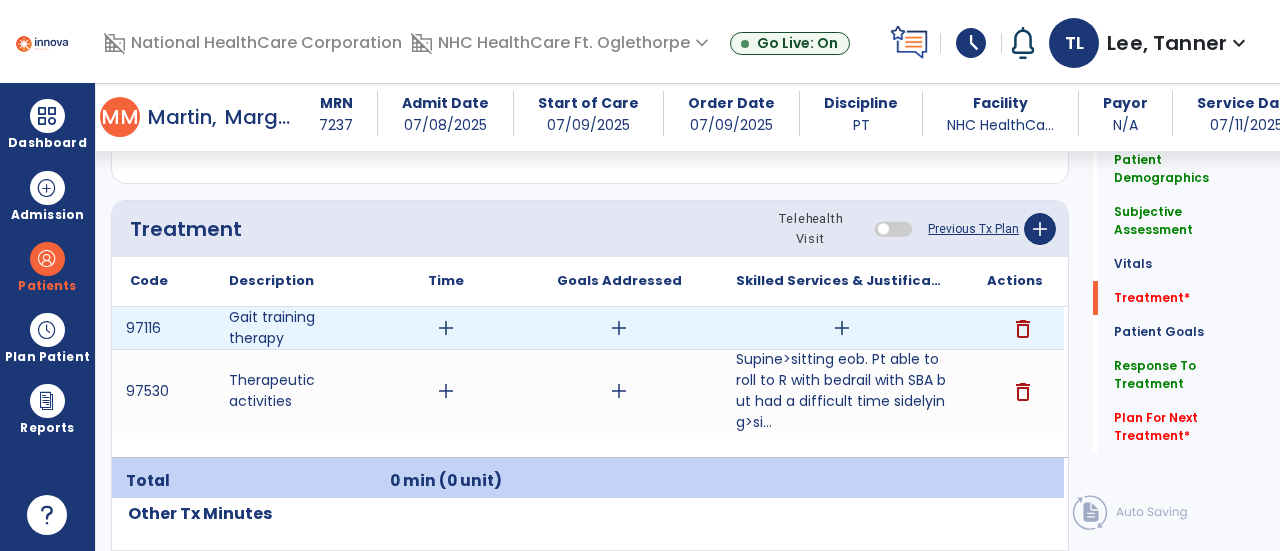 click on "add" at bounding box center [842, 328] 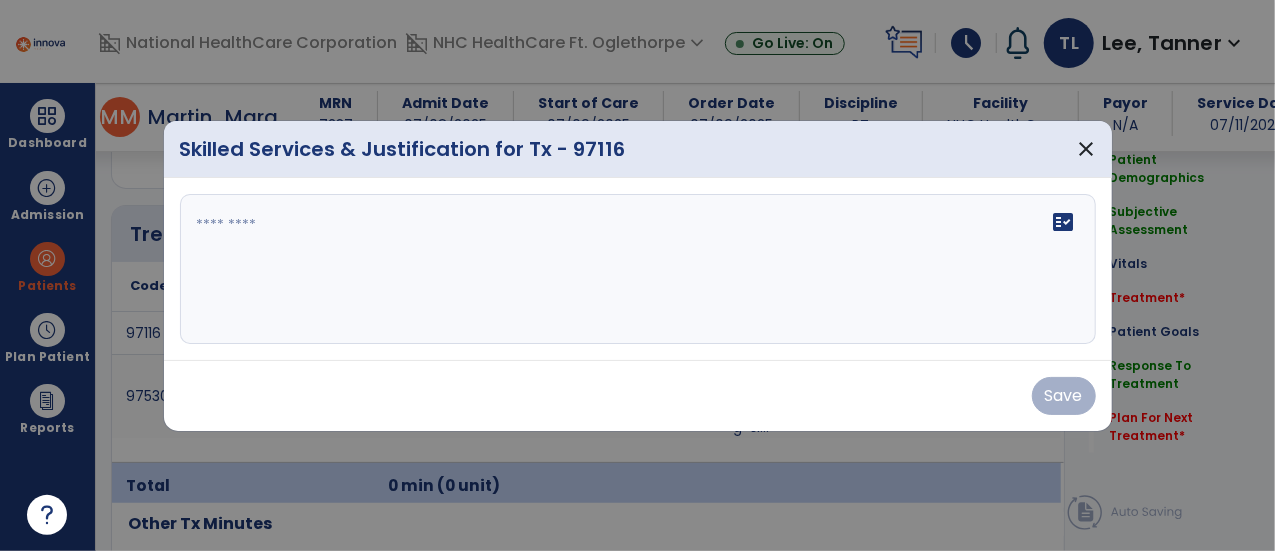 scroll, scrollTop: 1159, scrollLeft: 0, axis: vertical 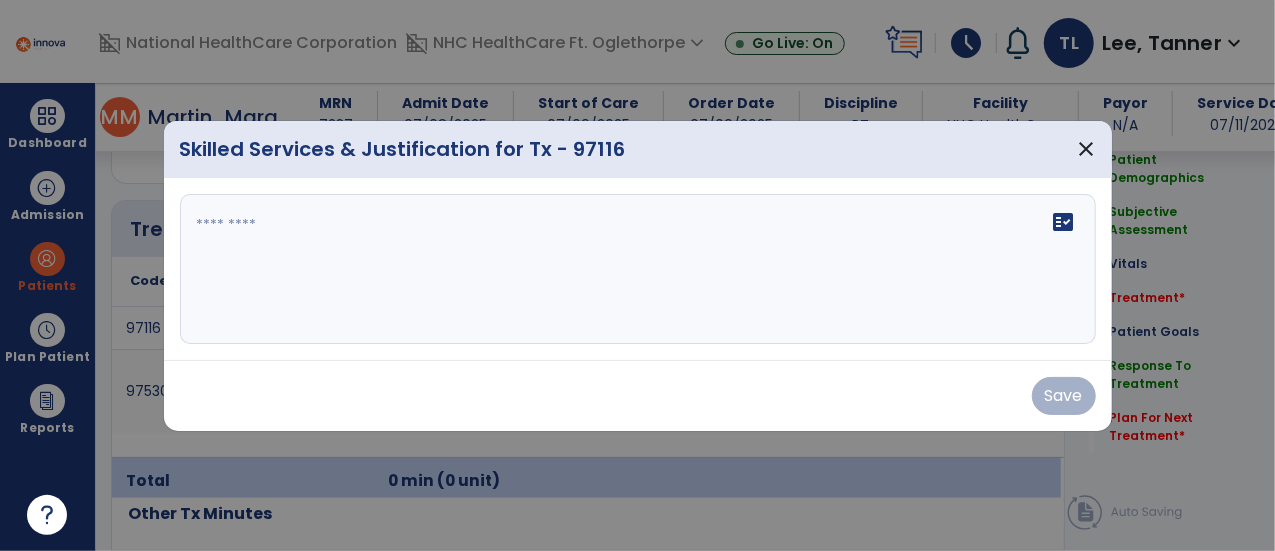 click on "fact_check" at bounding box center [638, 269] 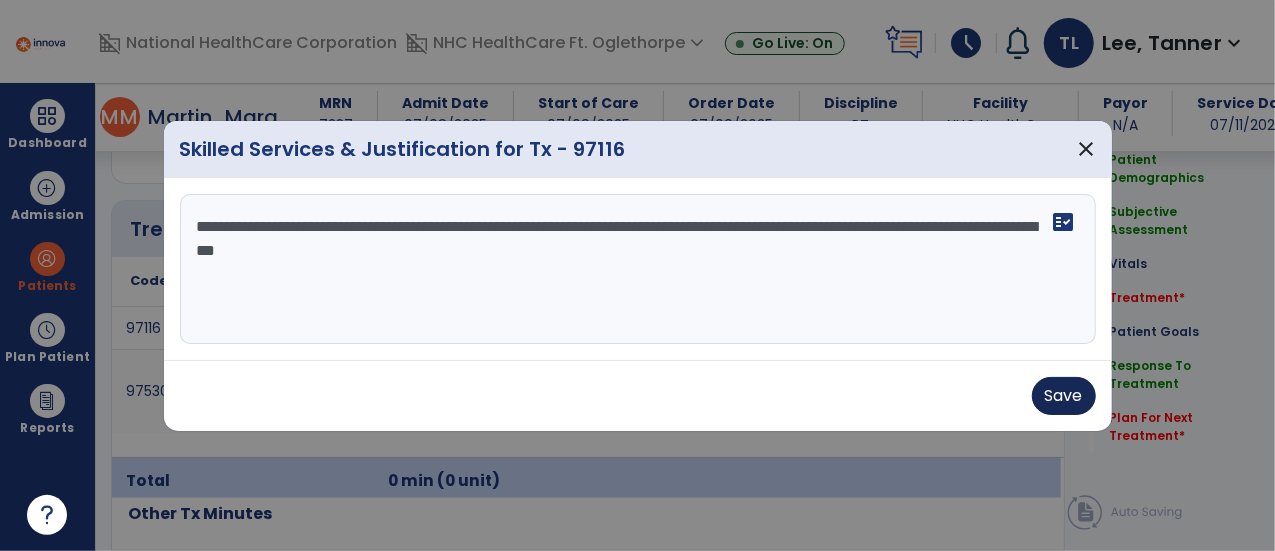 type on "**********" 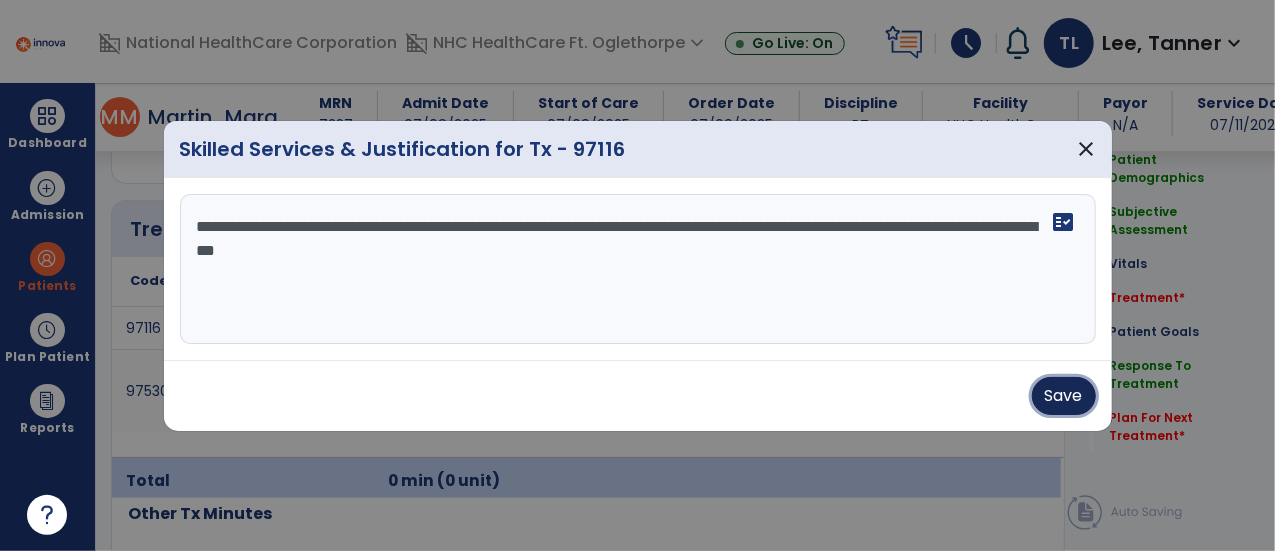 click on "Save" at bounding box center (1064, 396) 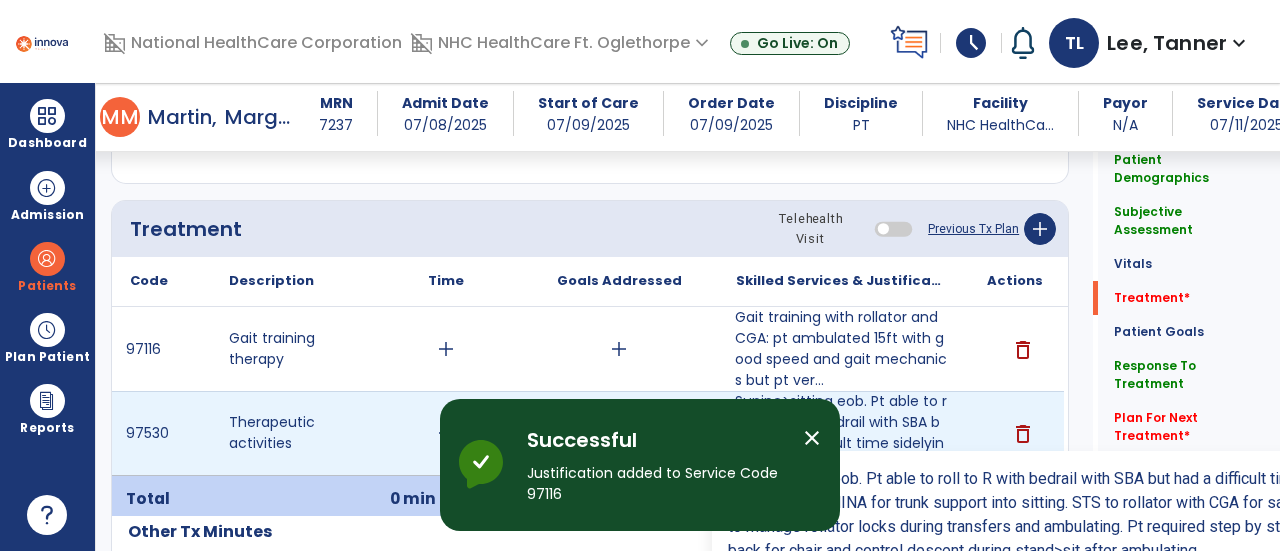 click on "Supine>sitting eob. Pt able to roll to R with bedrail with SBA but had a difficult time sidelying>si..." at bounding box center (841, 433) 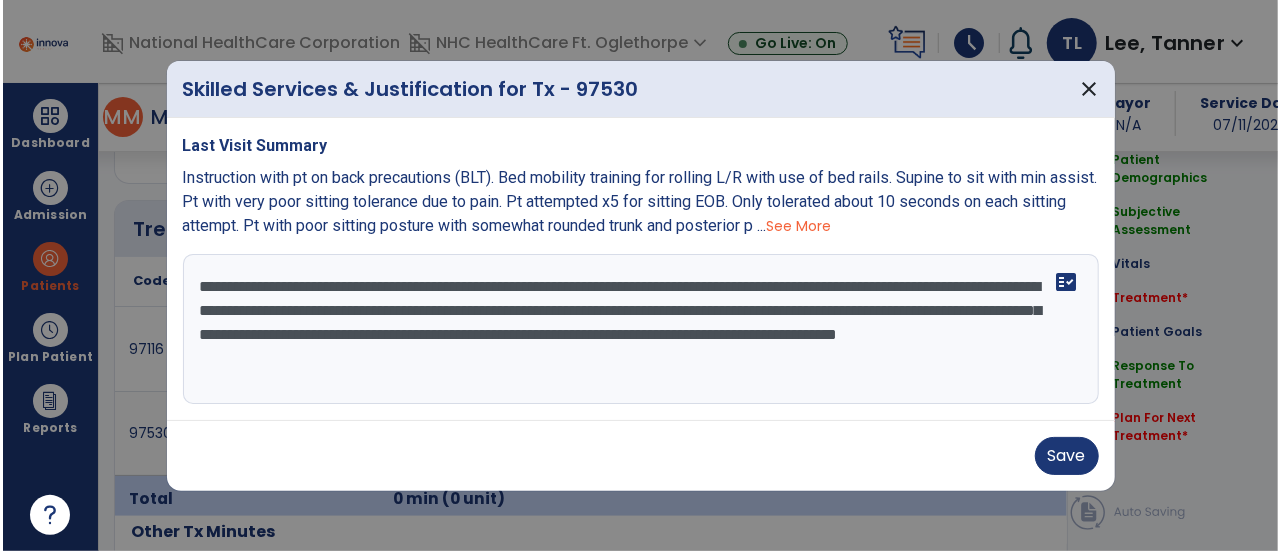 scroll, scrollTop: 1159, scrollLeft: 0, axis: vertical 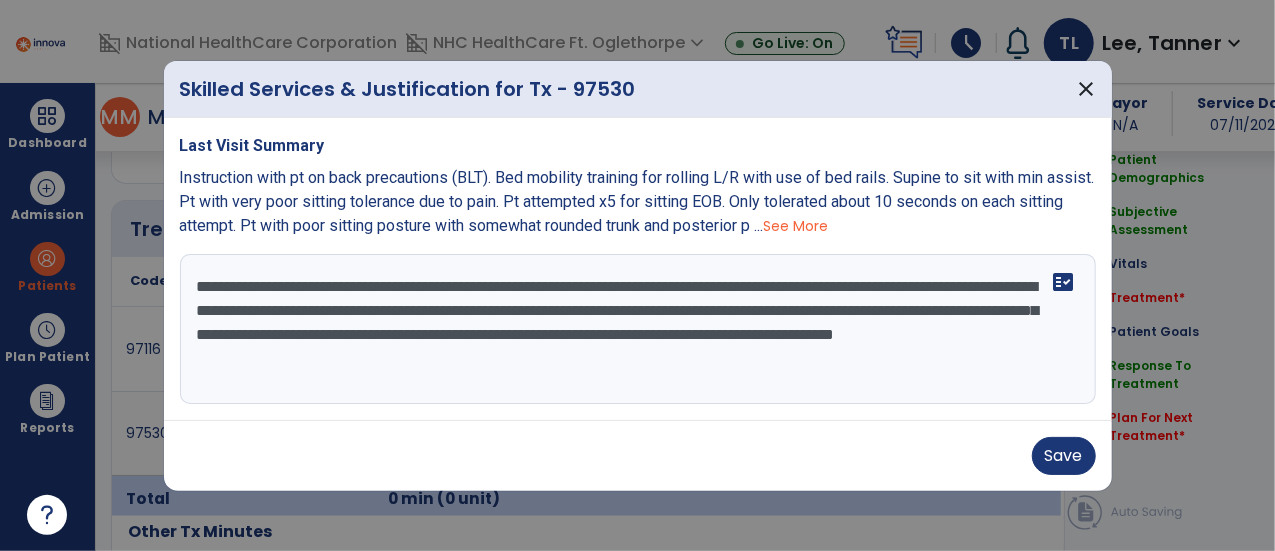 click on "**********" at bounding box center (638, 329) 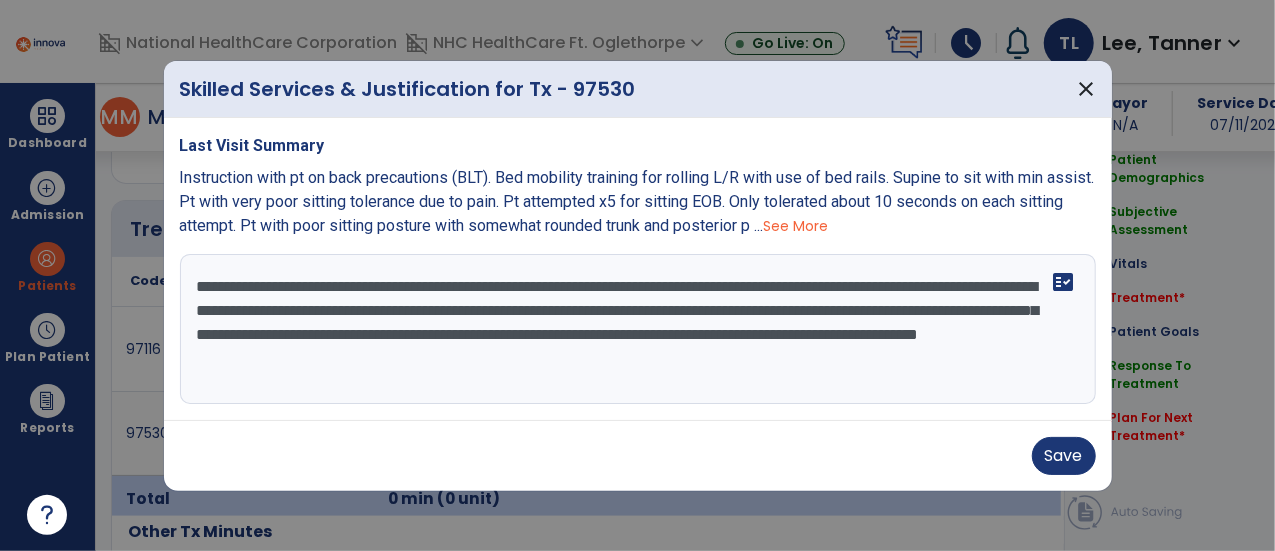 click on "See More" at bounding box center [796, 226] 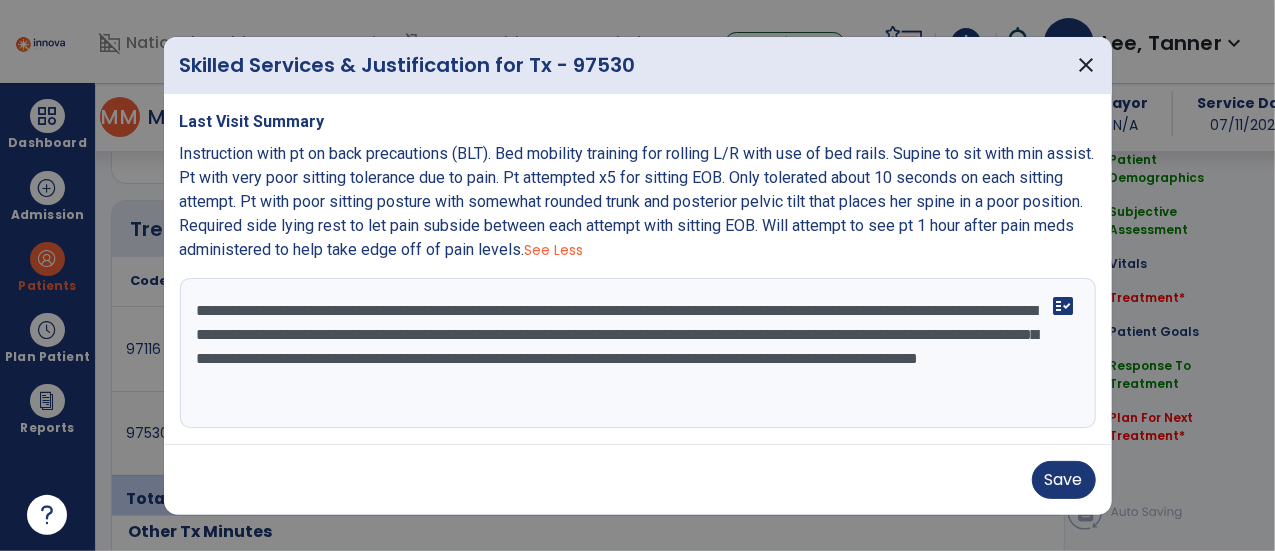 click on "**********" at bounding box center [638, 353] 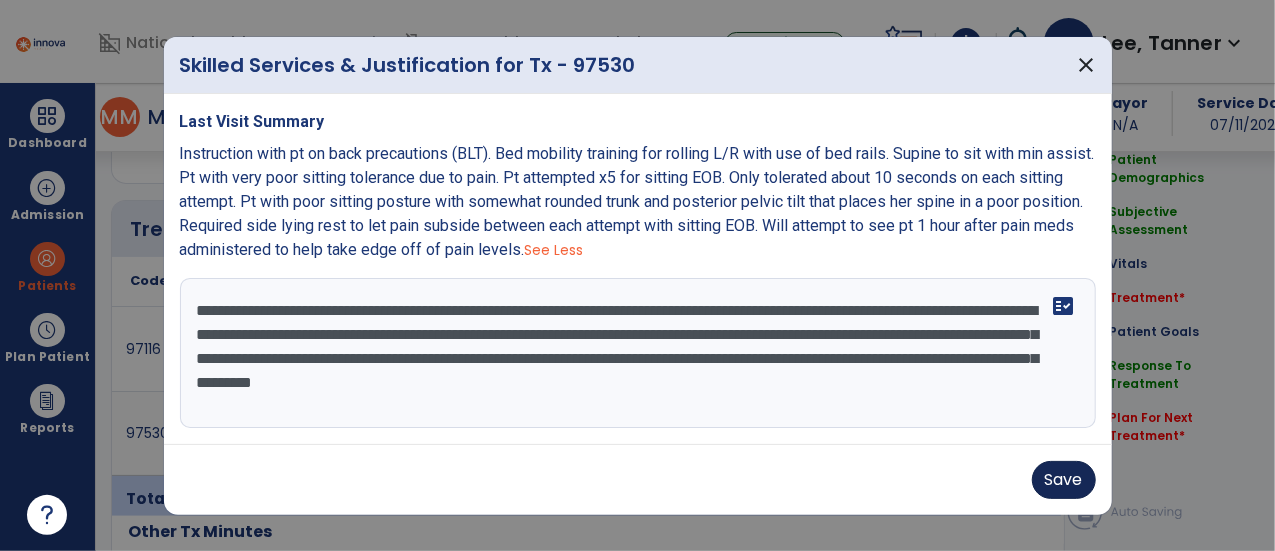 type on "**********" 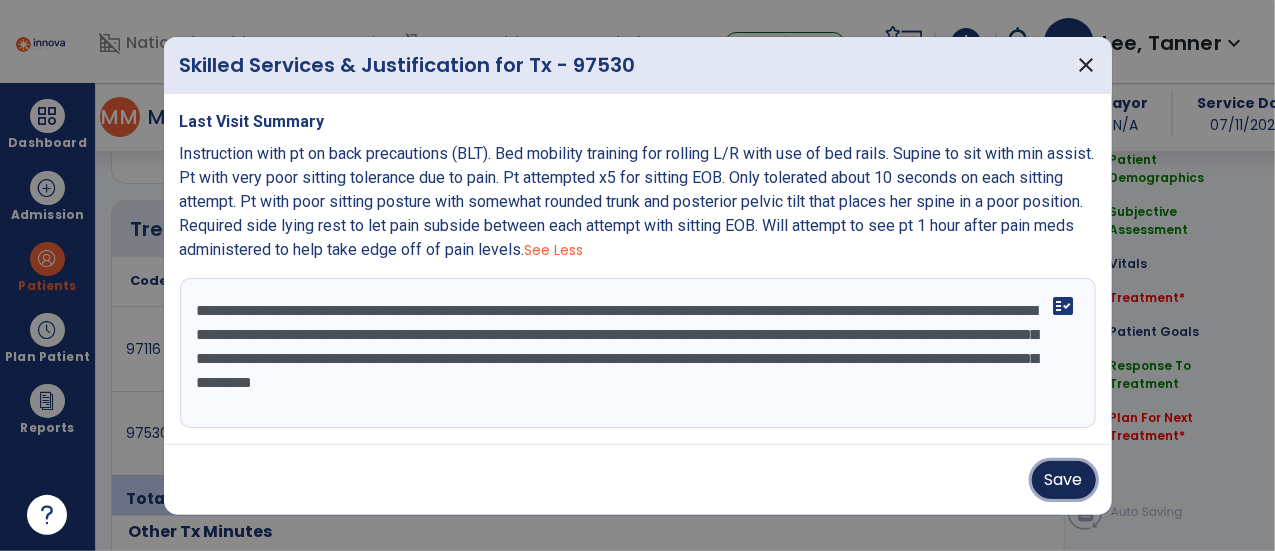 click on "Save" at bounding box center (1064, 480) 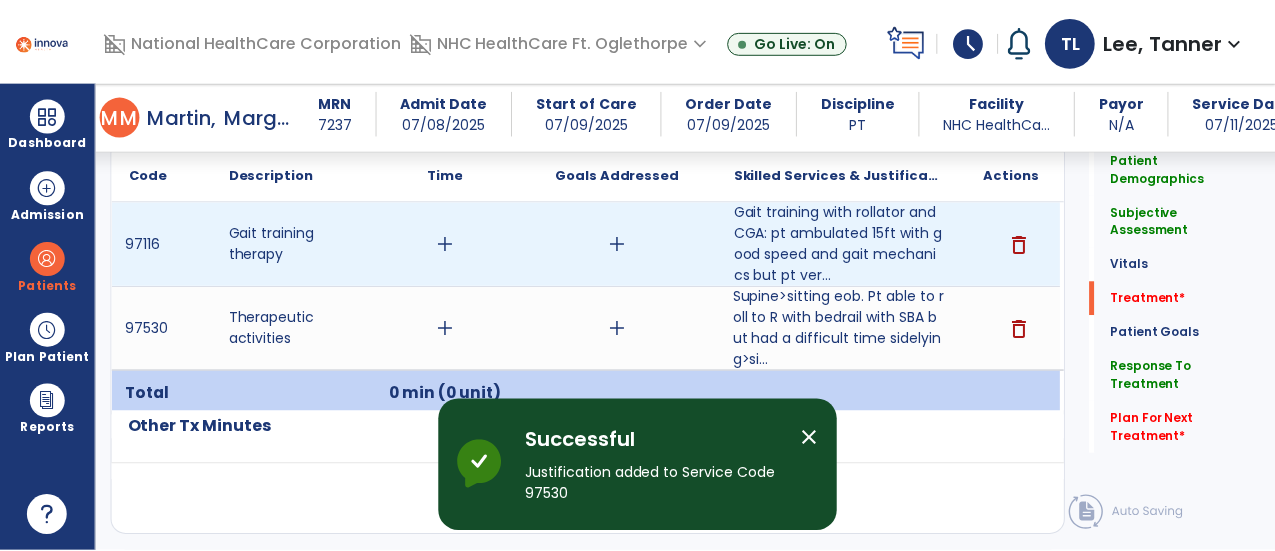 scroll, scrollTop: 1276, scrollLeft: 0, axis: vertical 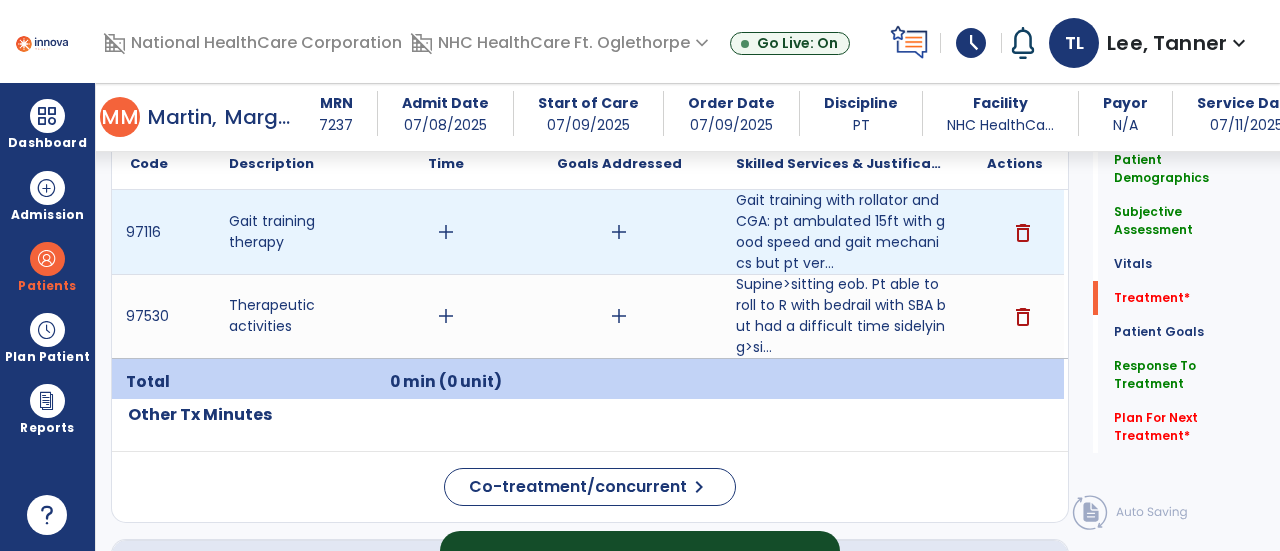 click on "add" at bounding box center [619, 232] 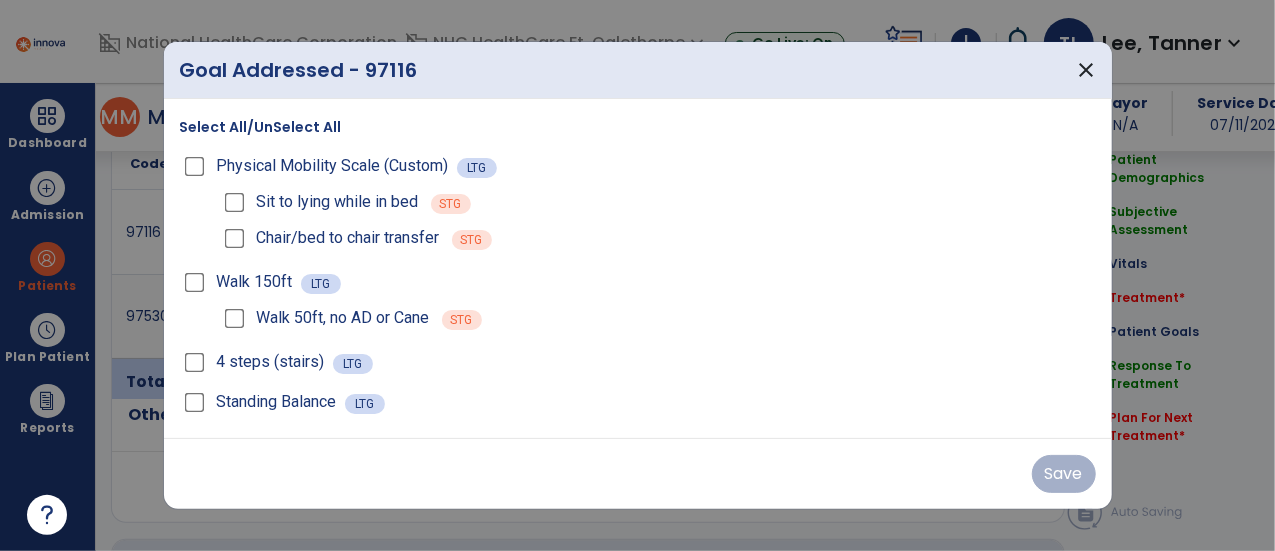 scroll, scrollTop: 1276, scrollLeft: 0, axis: vertical 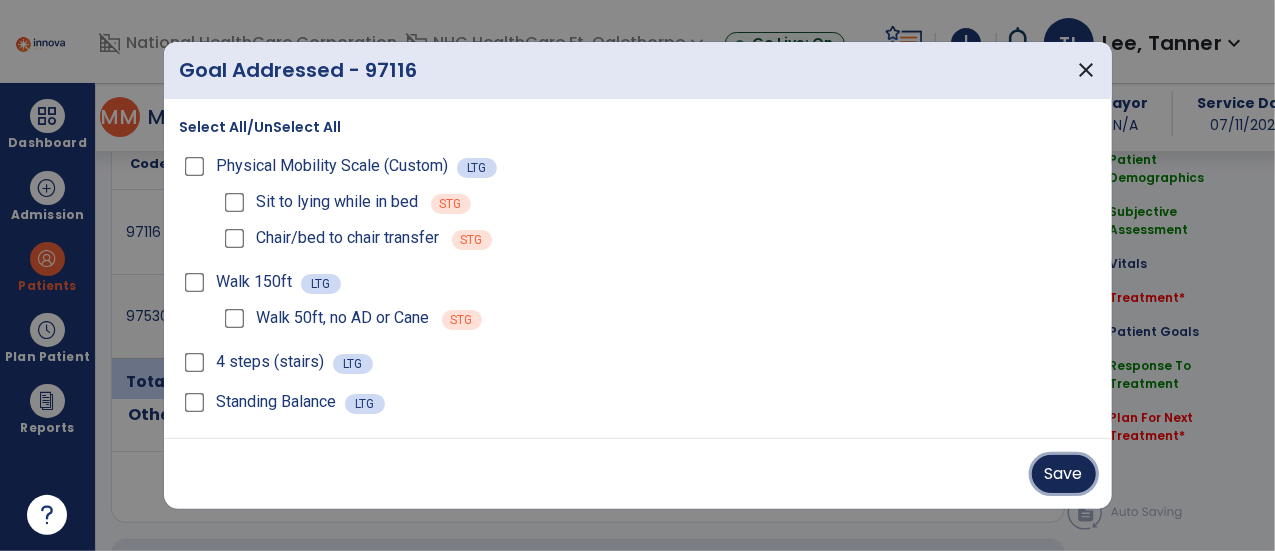 click on "Save" at bounding box center (1064, 474) 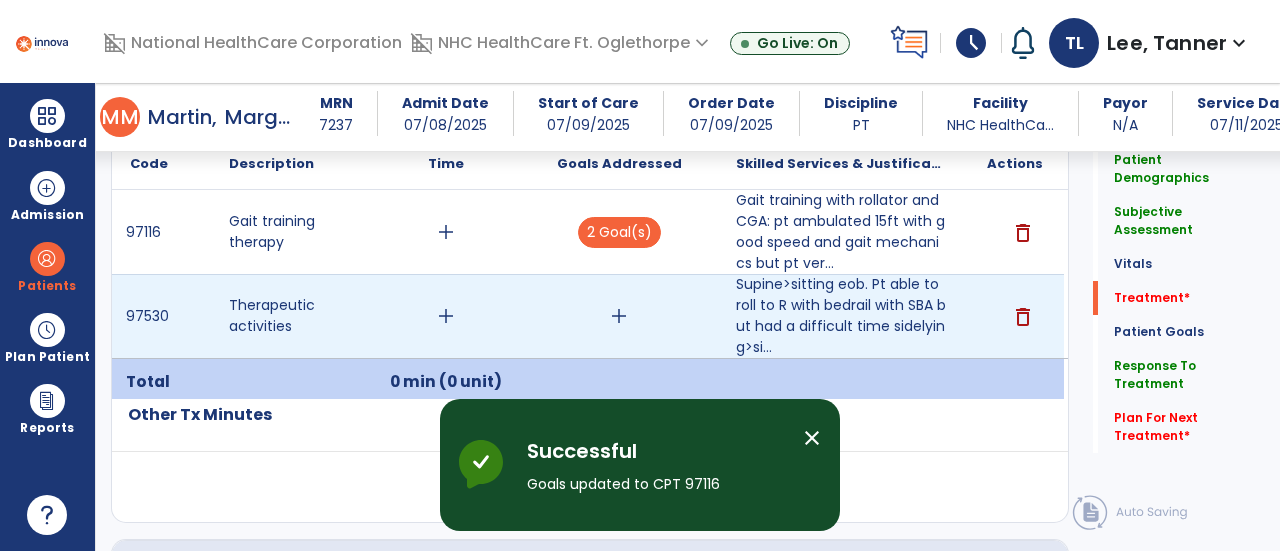 click on "add" at bounding box center [619, 316] 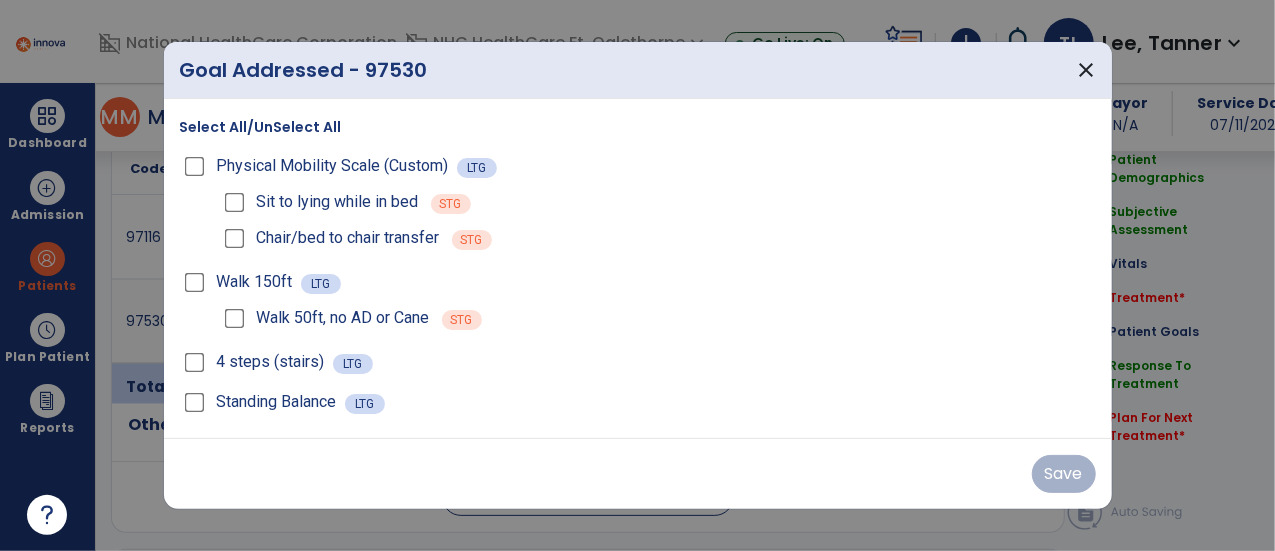 scroll, scrollTop: 1276, scrollLeft: 0, axis: vertical 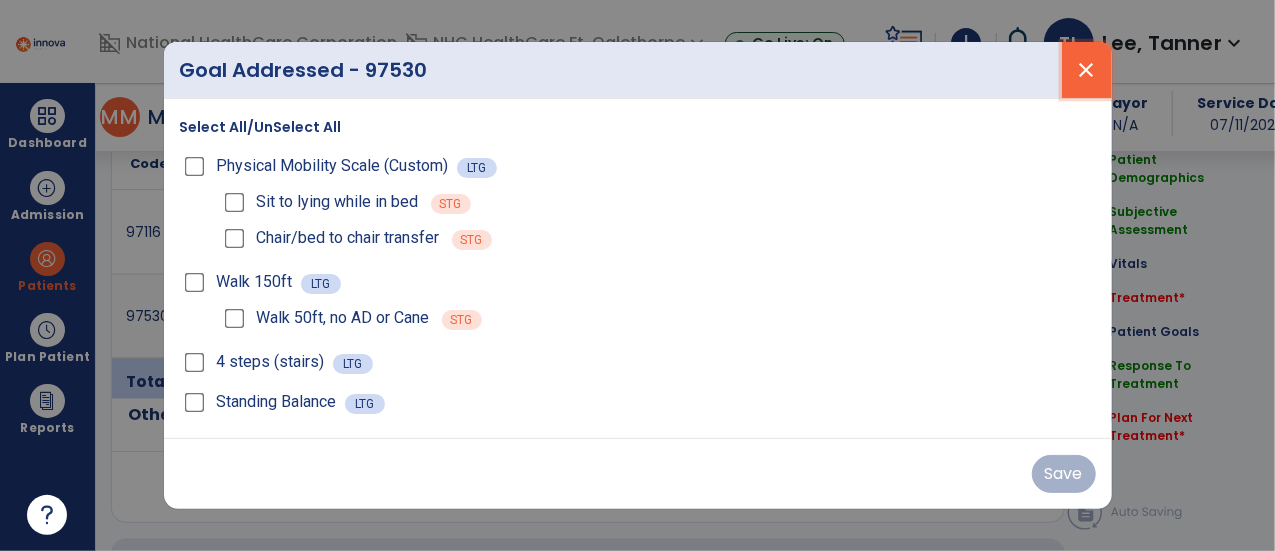 click on "close" at bounding box center [1087, 70] 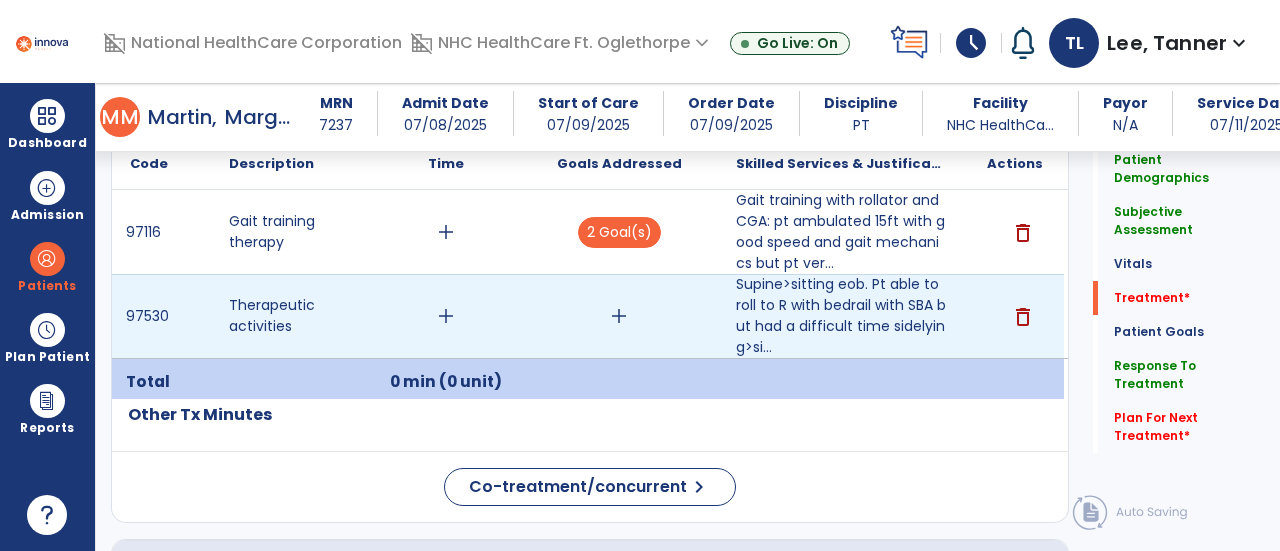 click on "add" at bounding box center (619, 316) 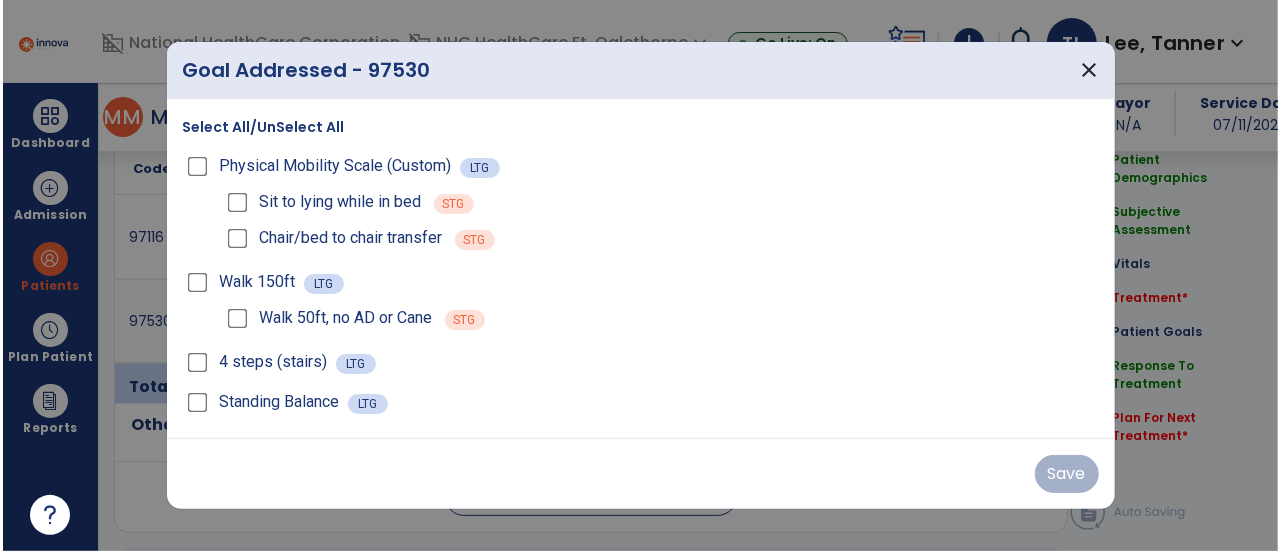 scroll, scrollTop: 1276, scrollLeft: 0, axis: vertical 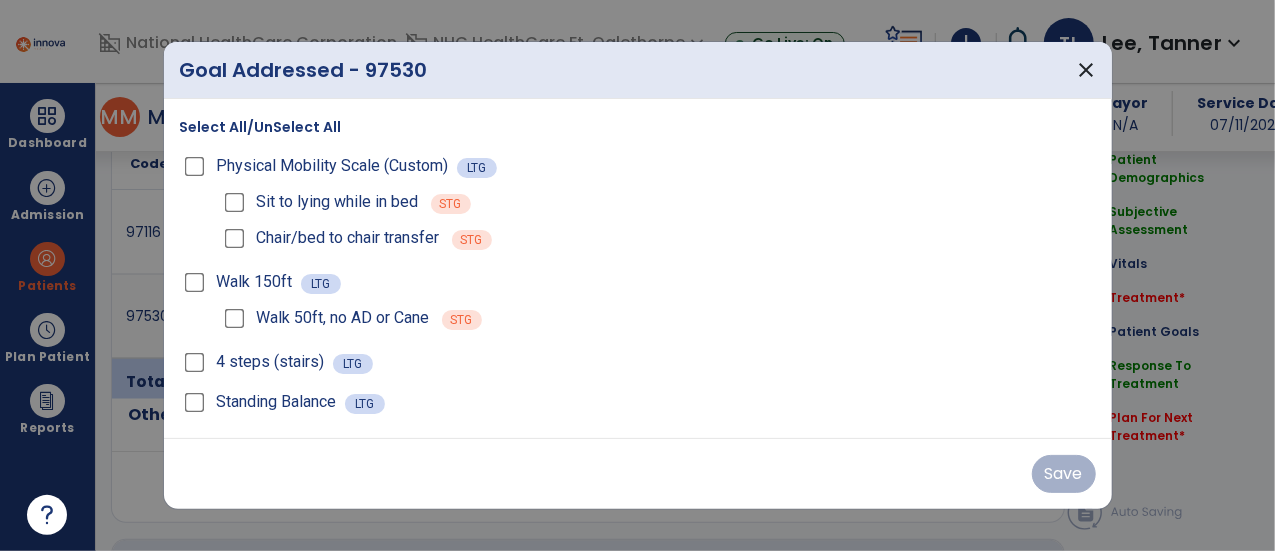 click on "Physical Mobility Scale (Custom)  LTG" at bounding box center (638, 166) 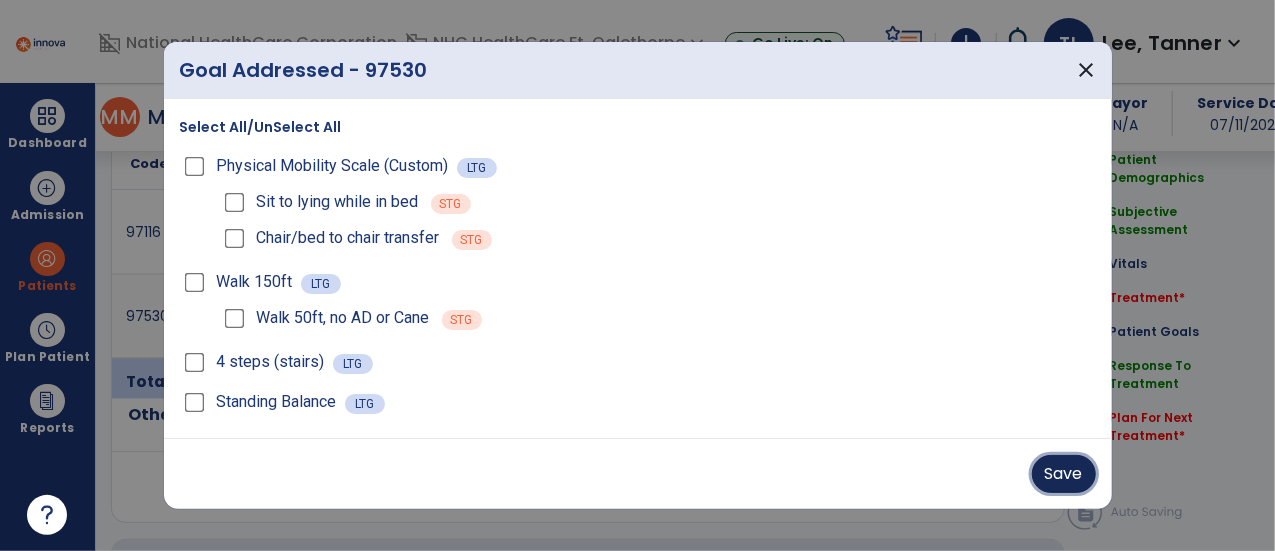 click on "Save" at bounding box center [1064, 474] 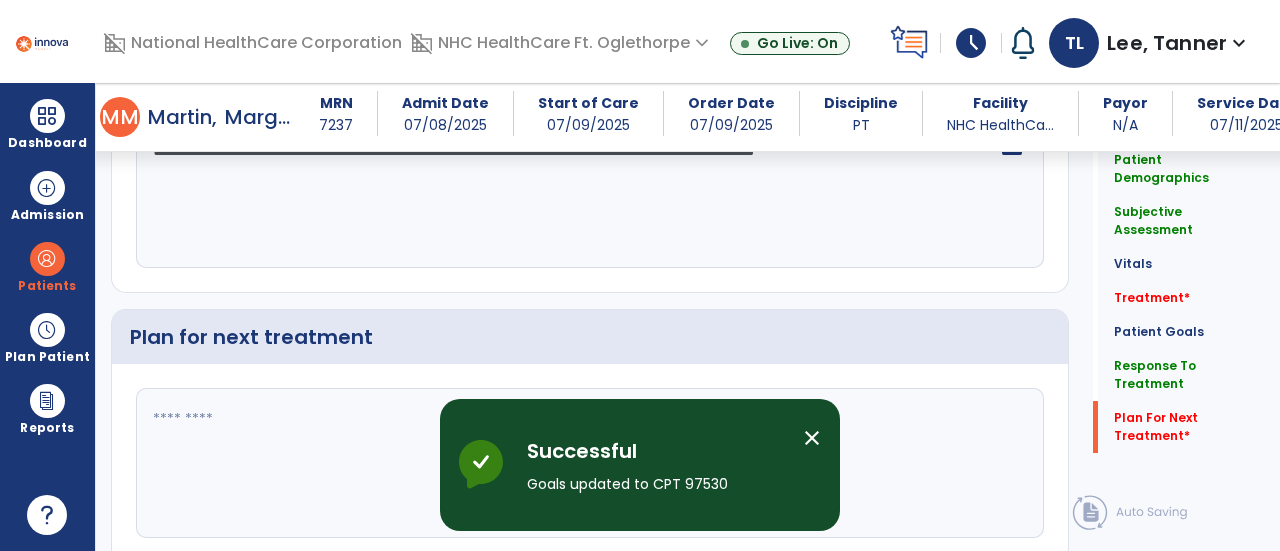 scroll, scrollTop: 3149, scrollLeft: 0, axis: vertical 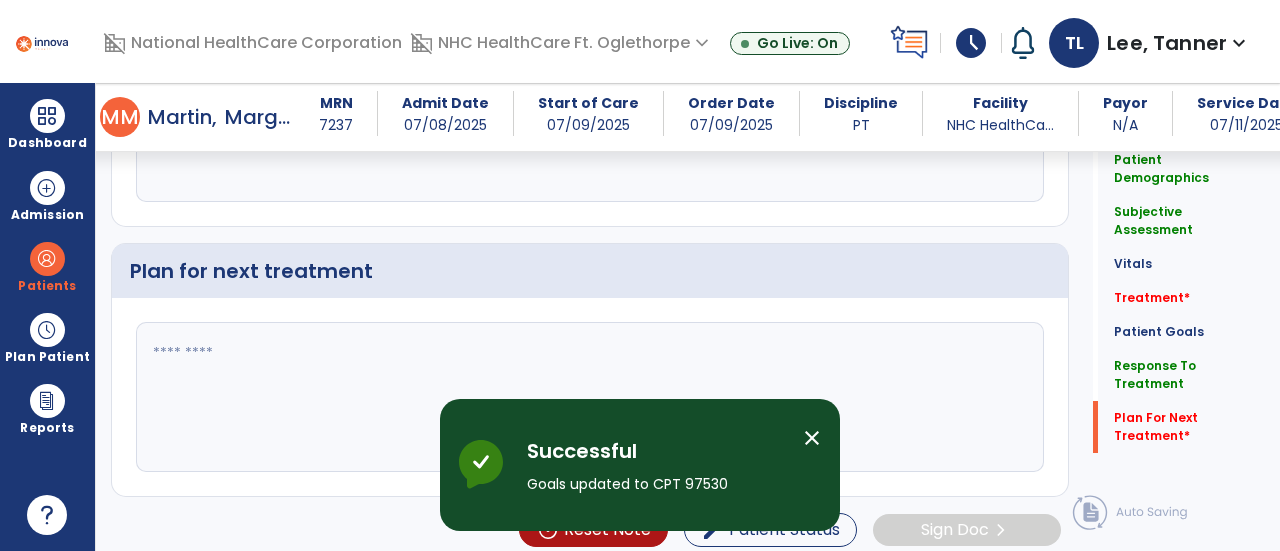 click 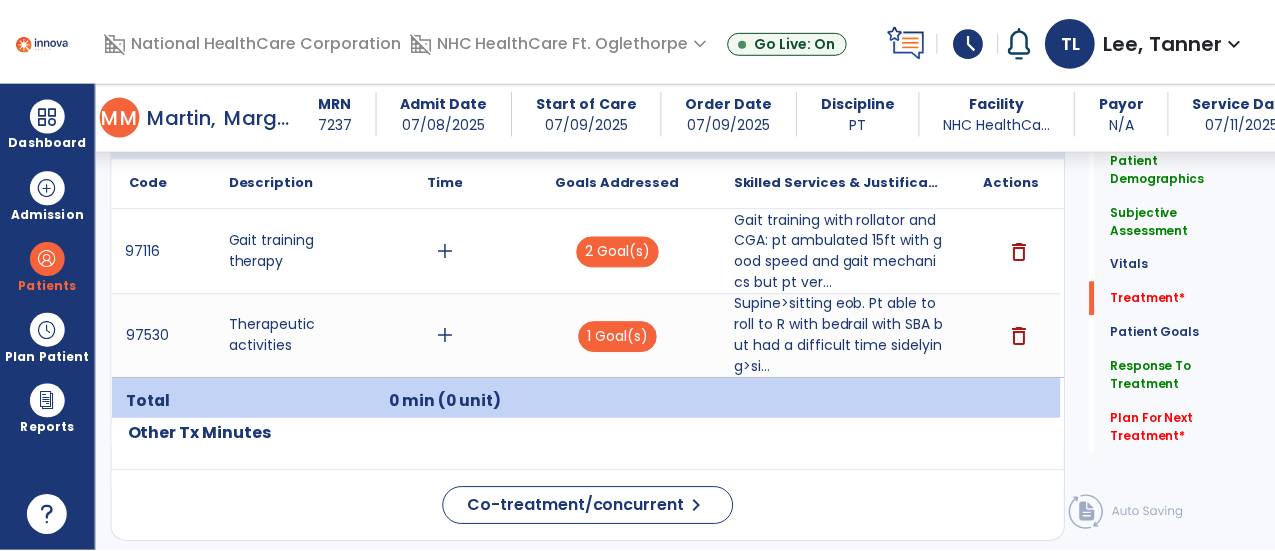 scroll, scrollTop: 1258, scrollLeft: 0, axis: vertical 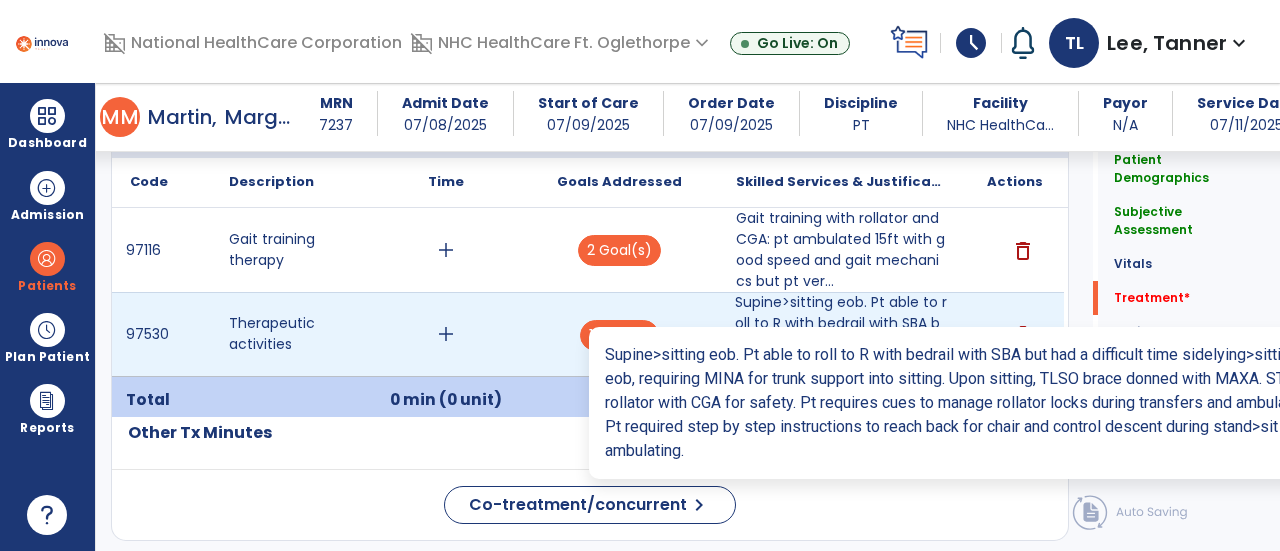 click on "Supine>sitting eob. Pt able to roll to R with bedrail with SBA but had a difficult time sidelying>si..." at bounding box center (841, 334) 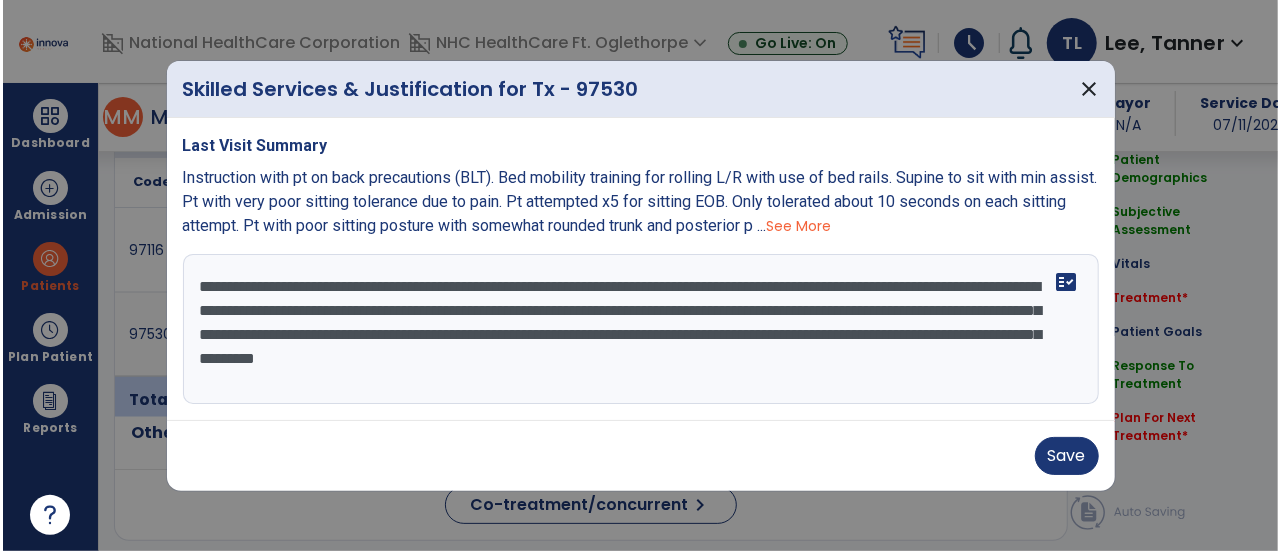 scroll, scrollTop: 1258, scrollLeft: 0, axis: vertical 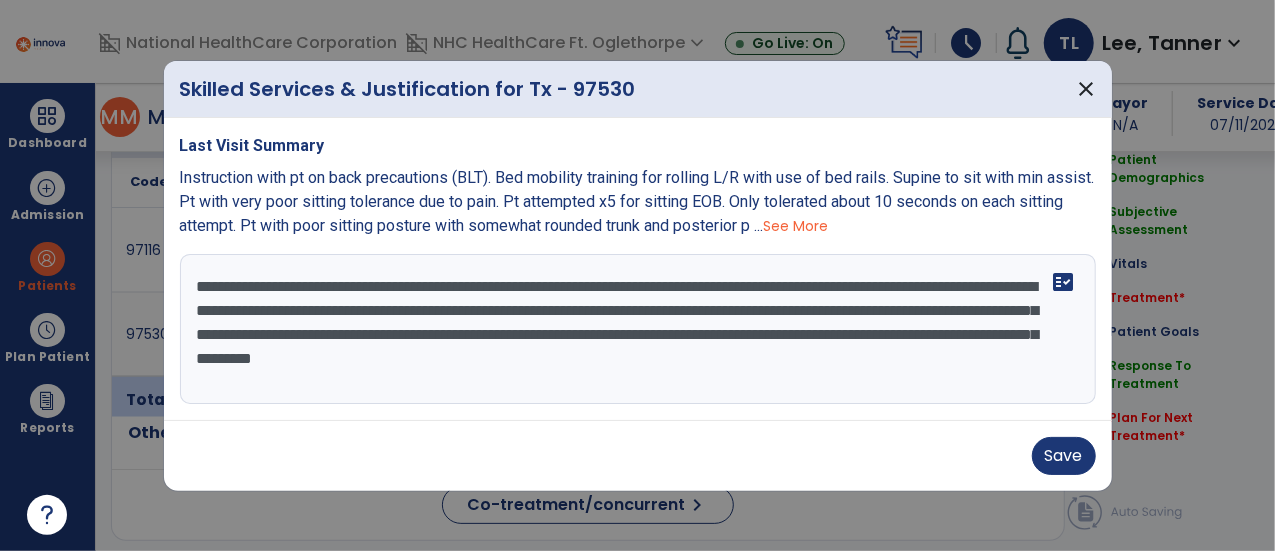 click on "**********" at bounding box center (638, 329) 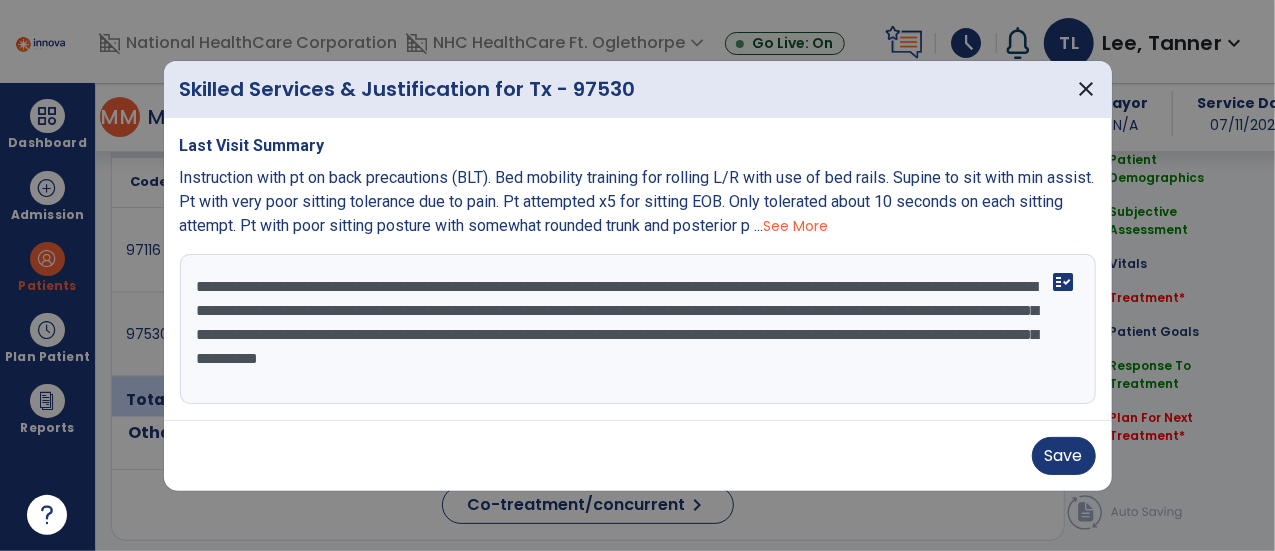 click on "**********" at bounding box center (638, 329) 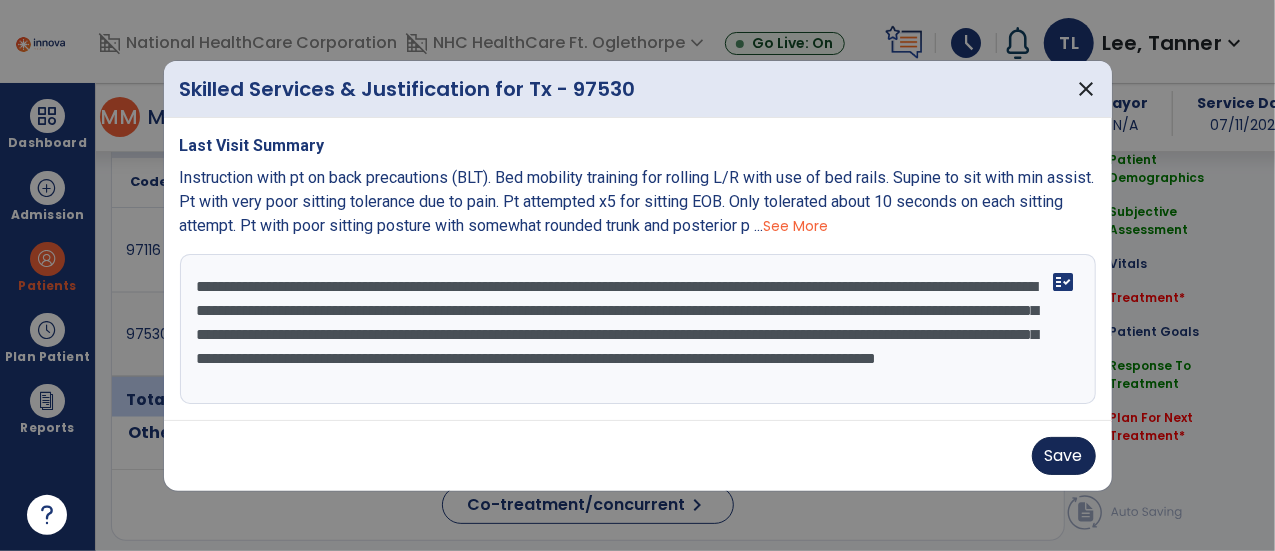 type on "**********" 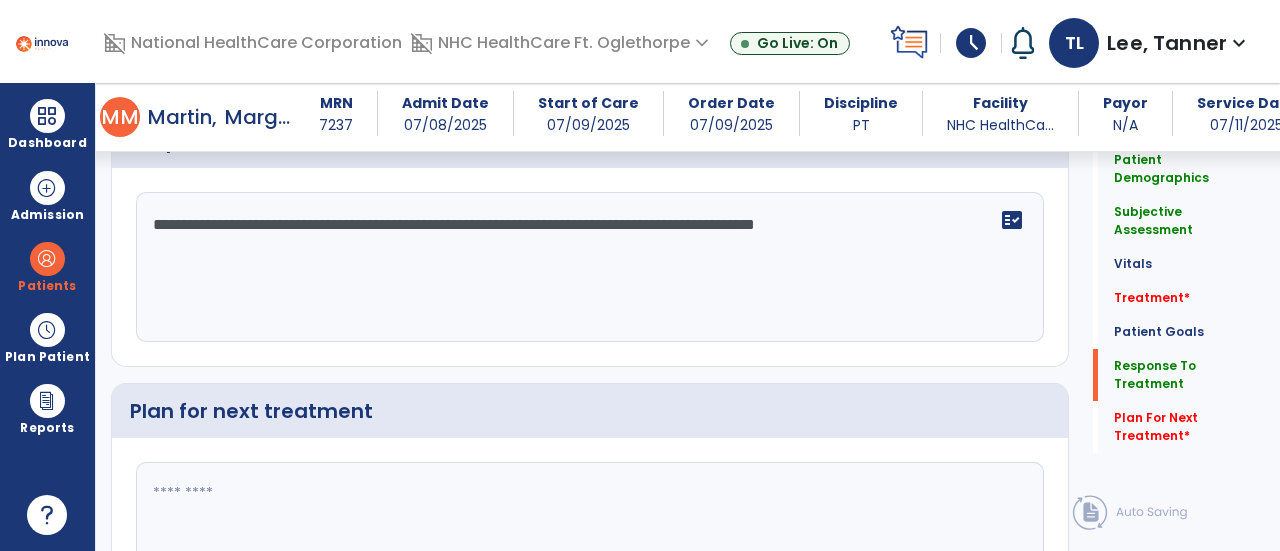 scroll, scrollTop: 3035, scrollLeft: 0, axis: vertical 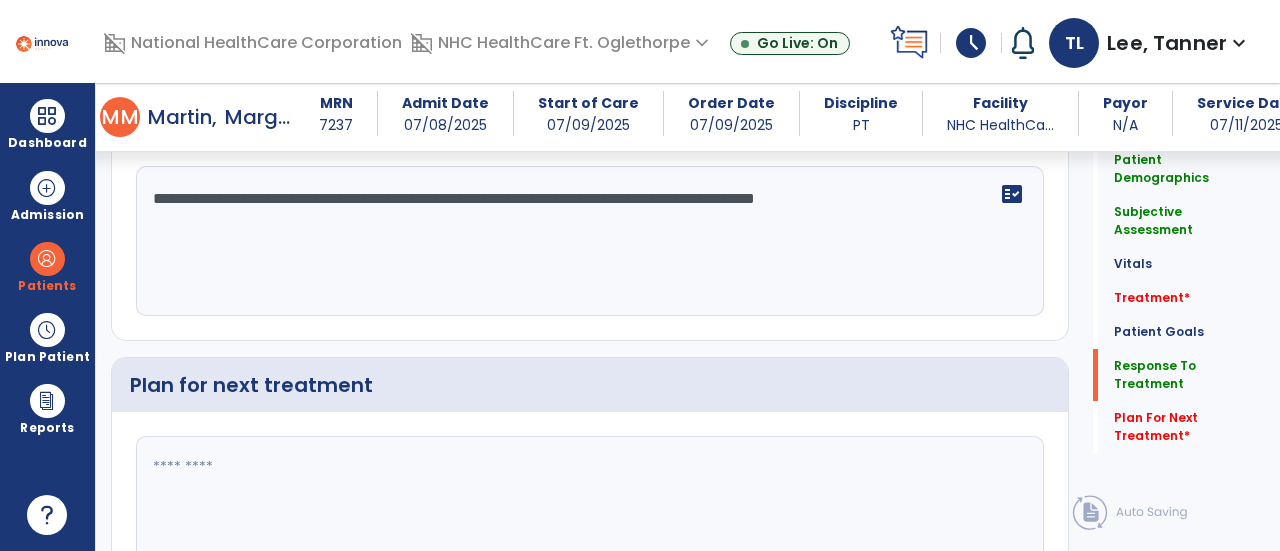 click 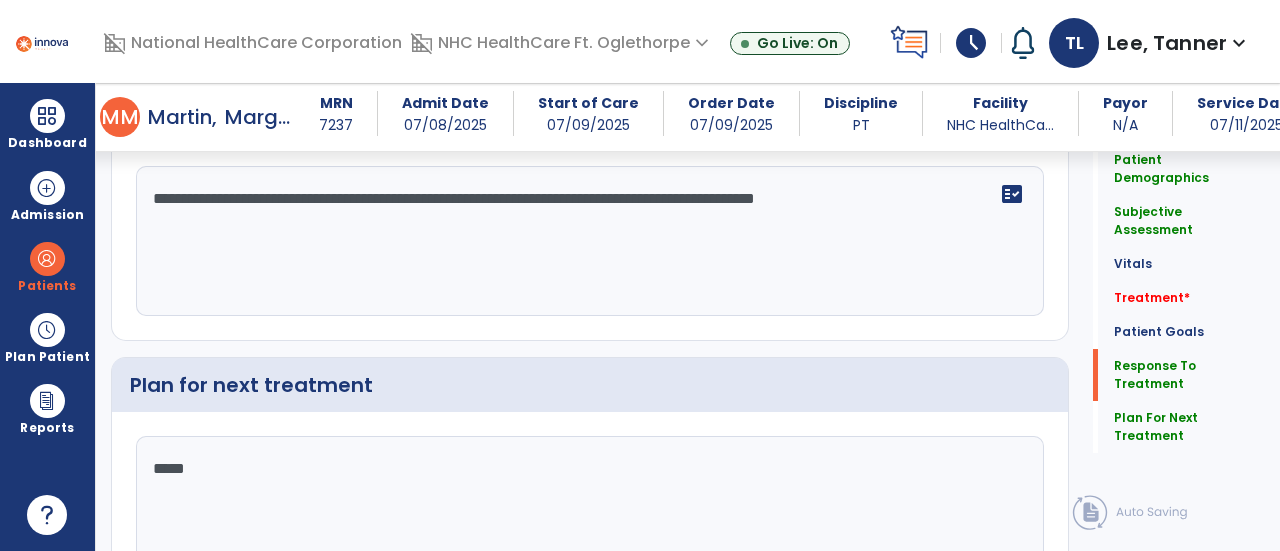 scroll, scrollTop: 3035, scrollLeft: 0, axis: vertical 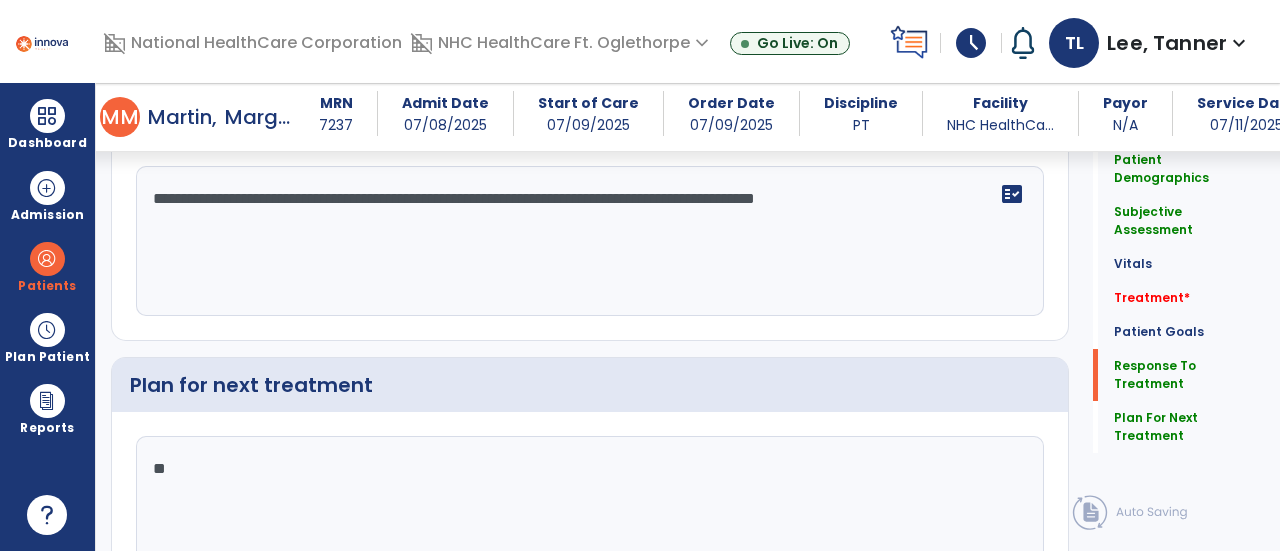 type on "*" 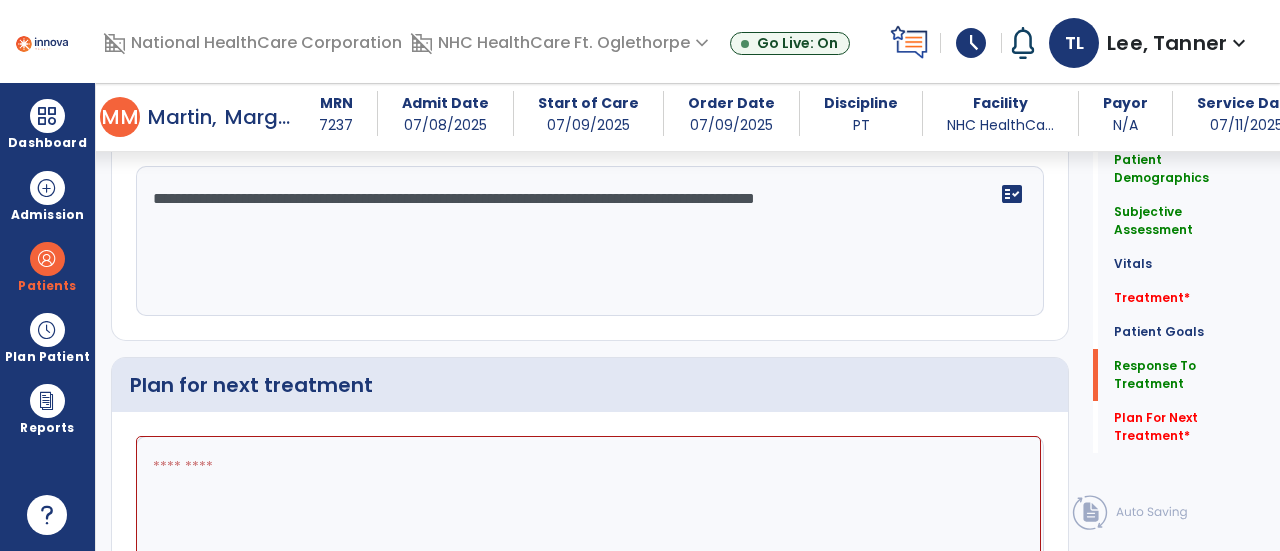 scroll, scrollTop: 3035, scrollLeft: 0, axis: vertical 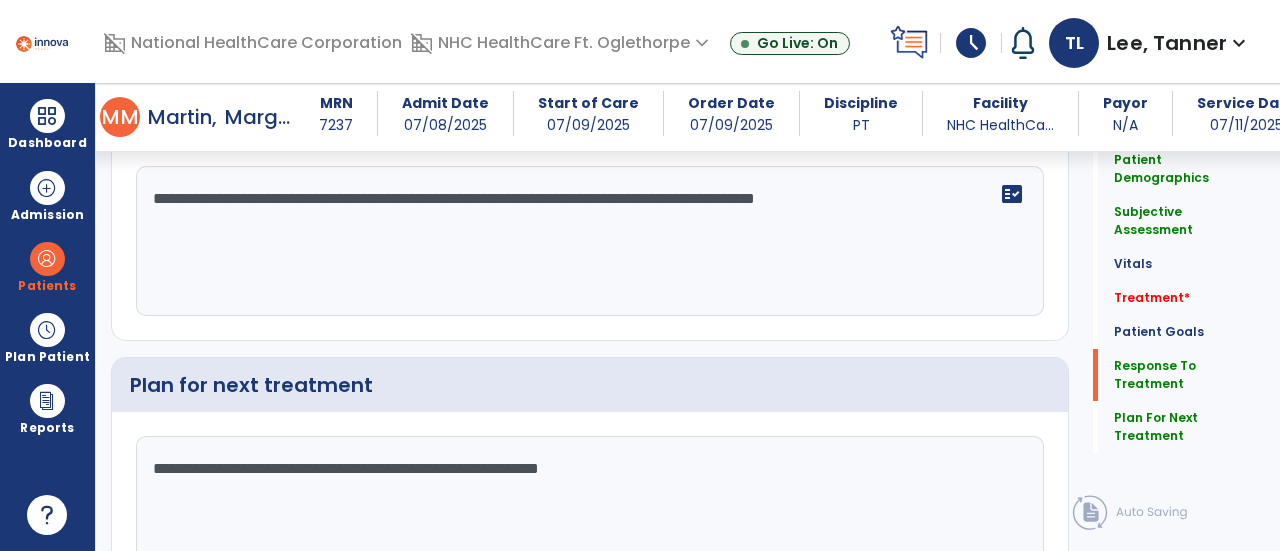 click on "**********" 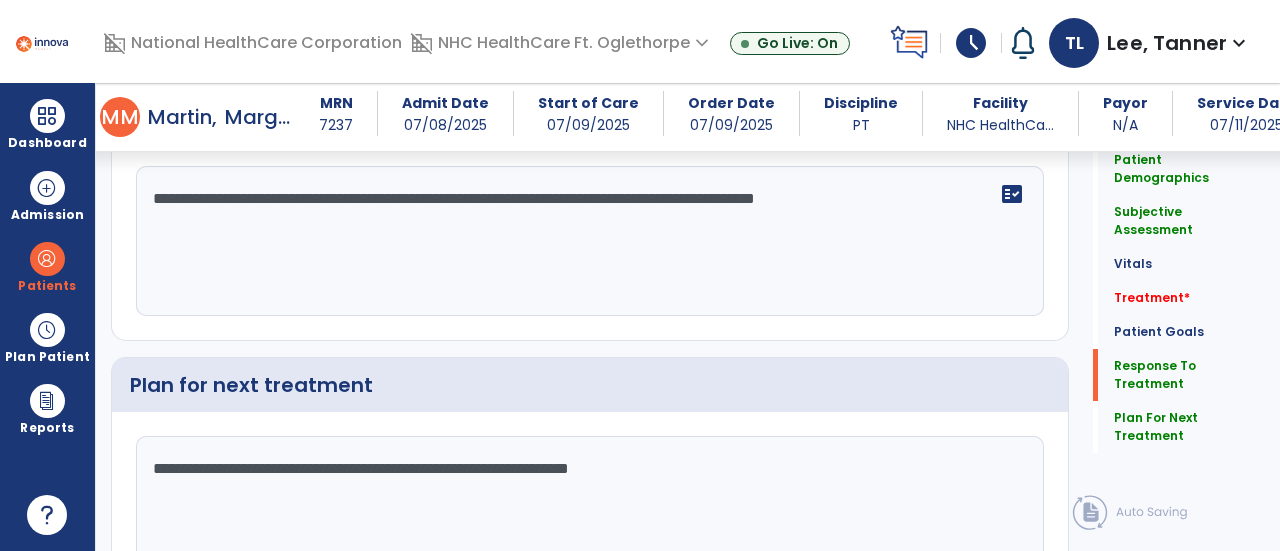 click on "**********" 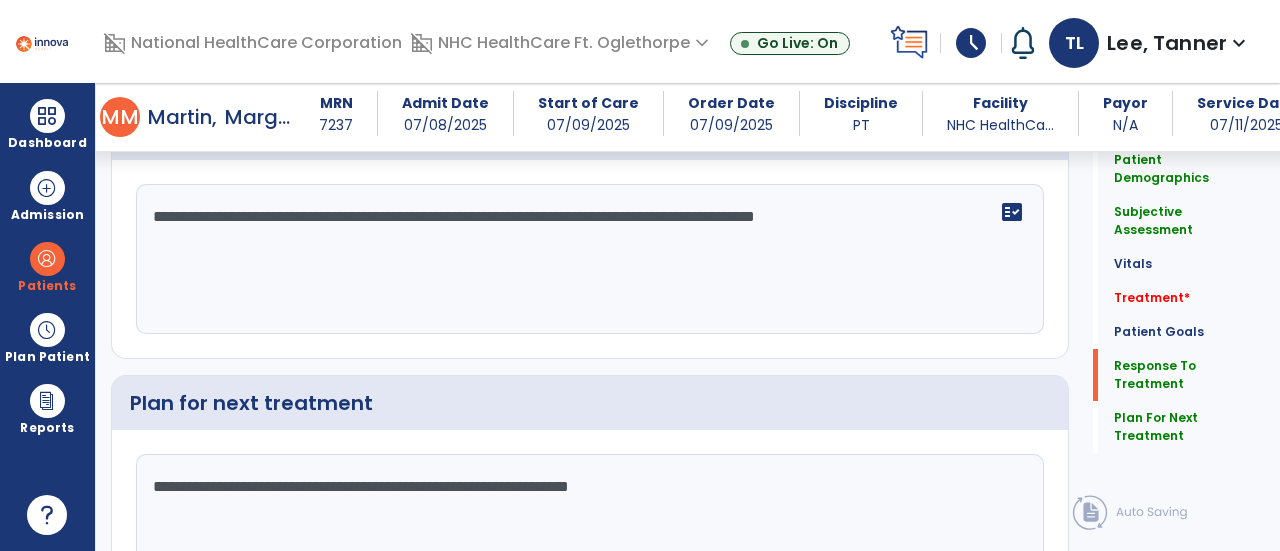 scroll, scrollTop: 3035, scrollLeft: 0, axis: vertical 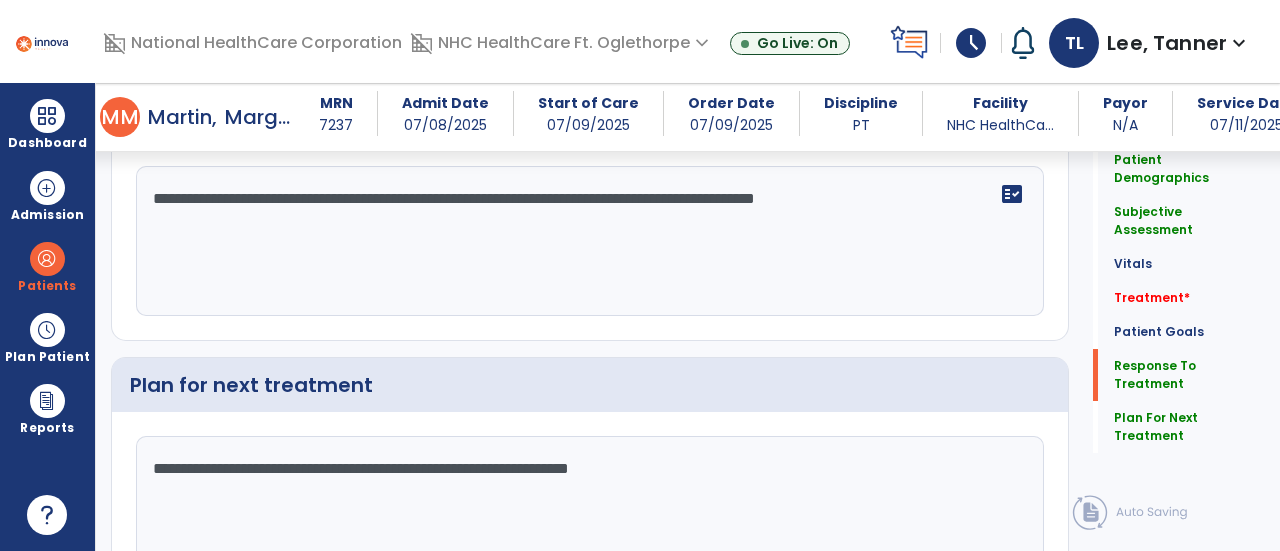 click on "**********" 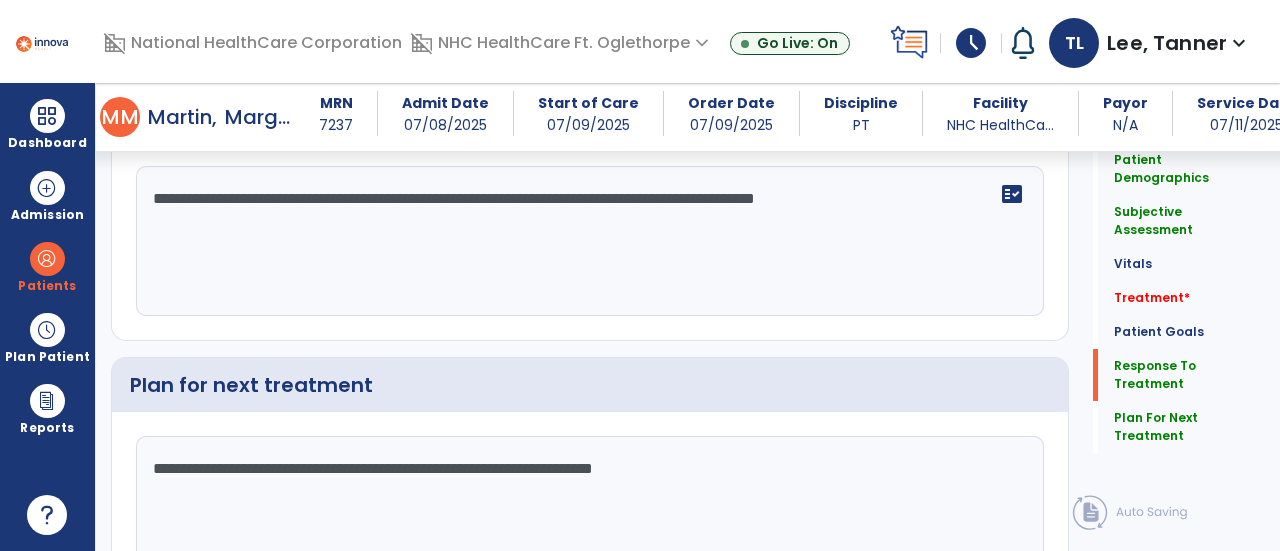 type on "**********" 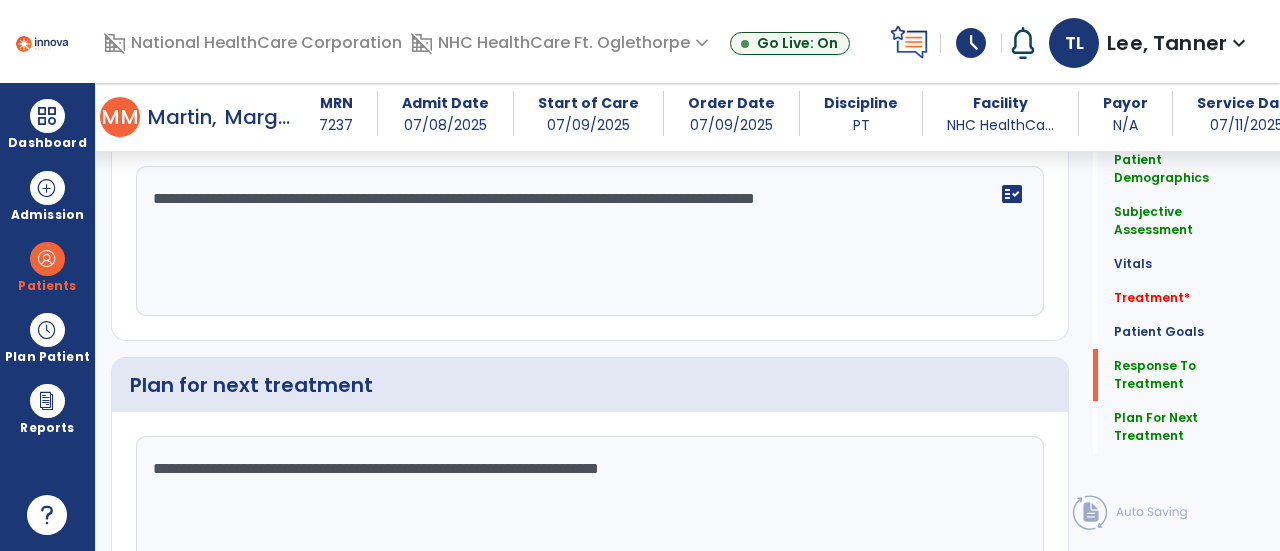 click on "**********" 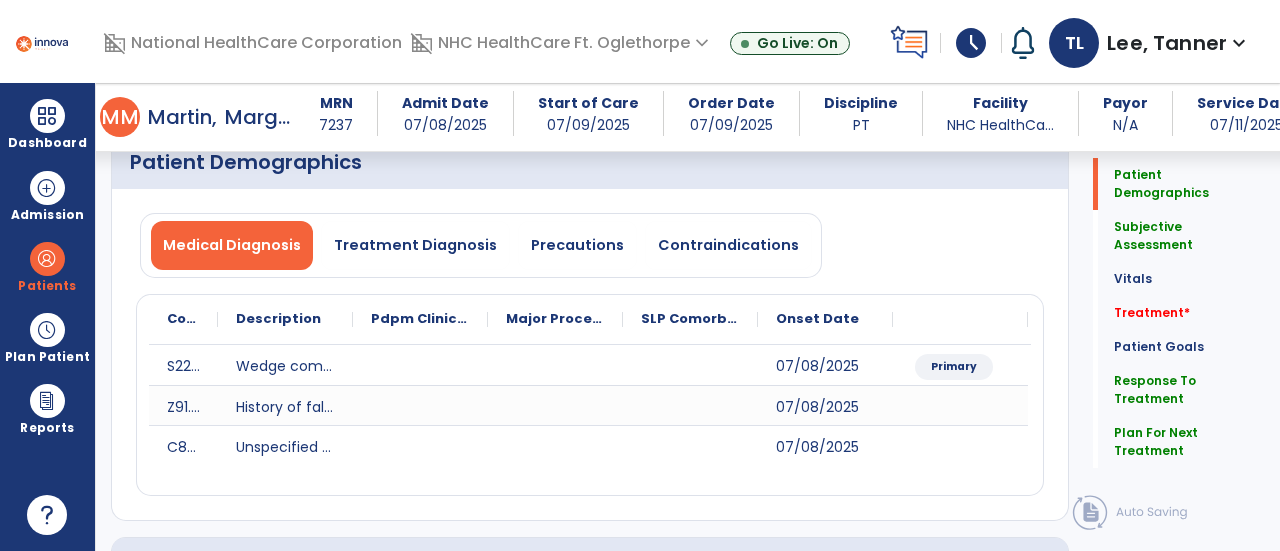 scroll, scrollTop: 0, scrollLeft: 0, axis: both 